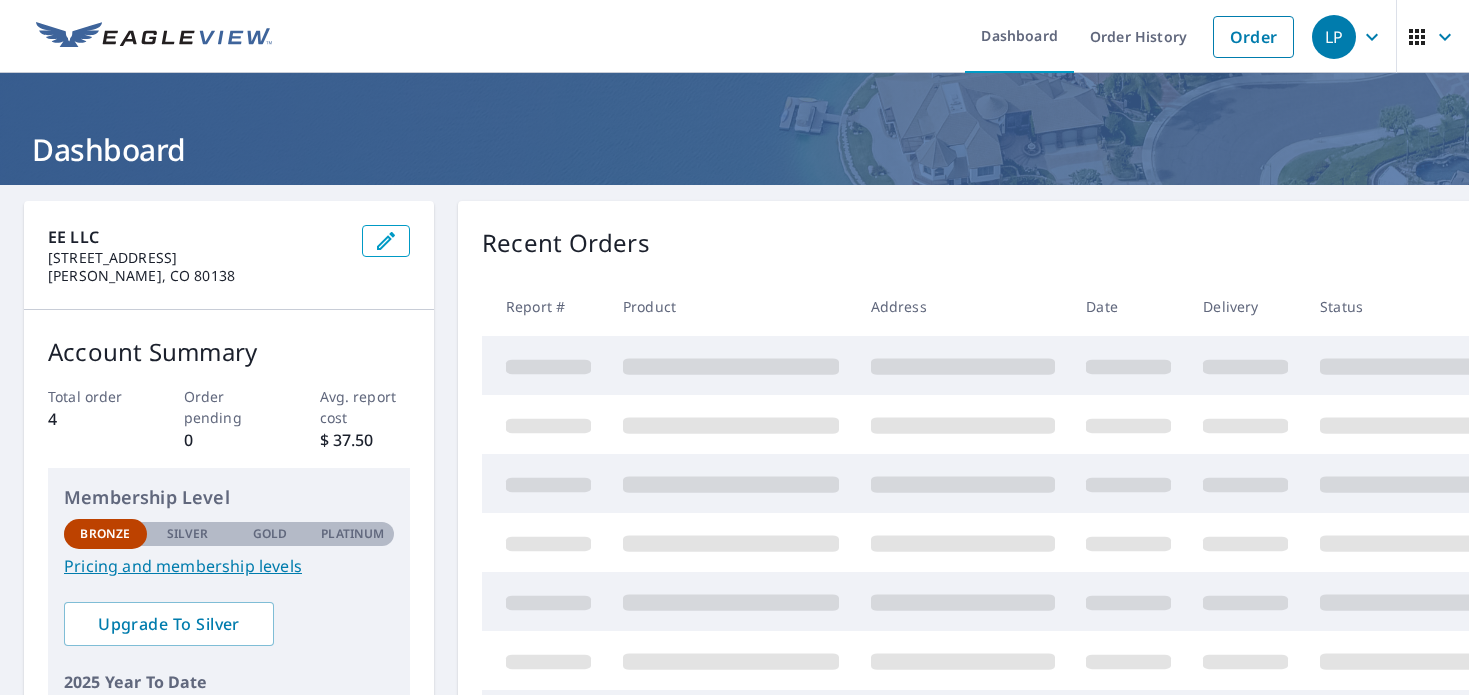 scroll, scrollTop: 0, scrollLeft: 0, axis: both 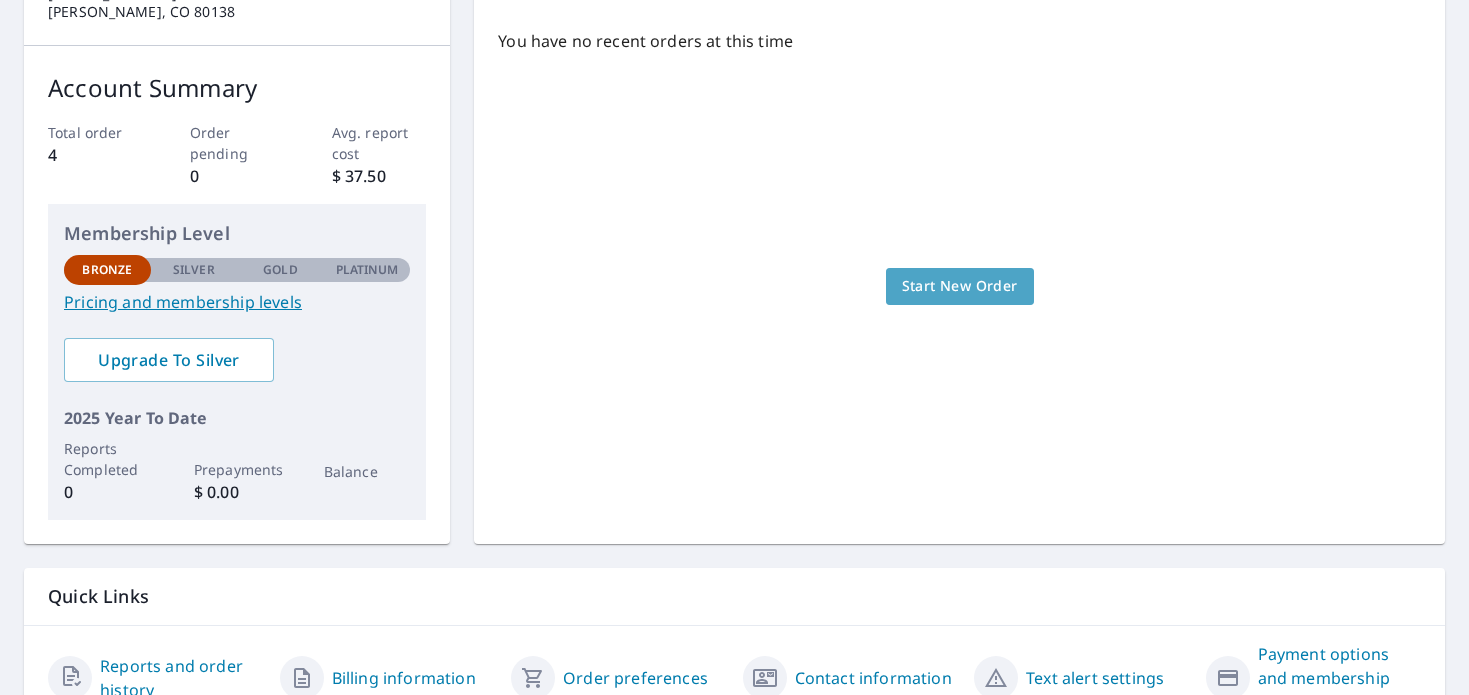 click on "Start New Order" at bounding box center (960, 286) 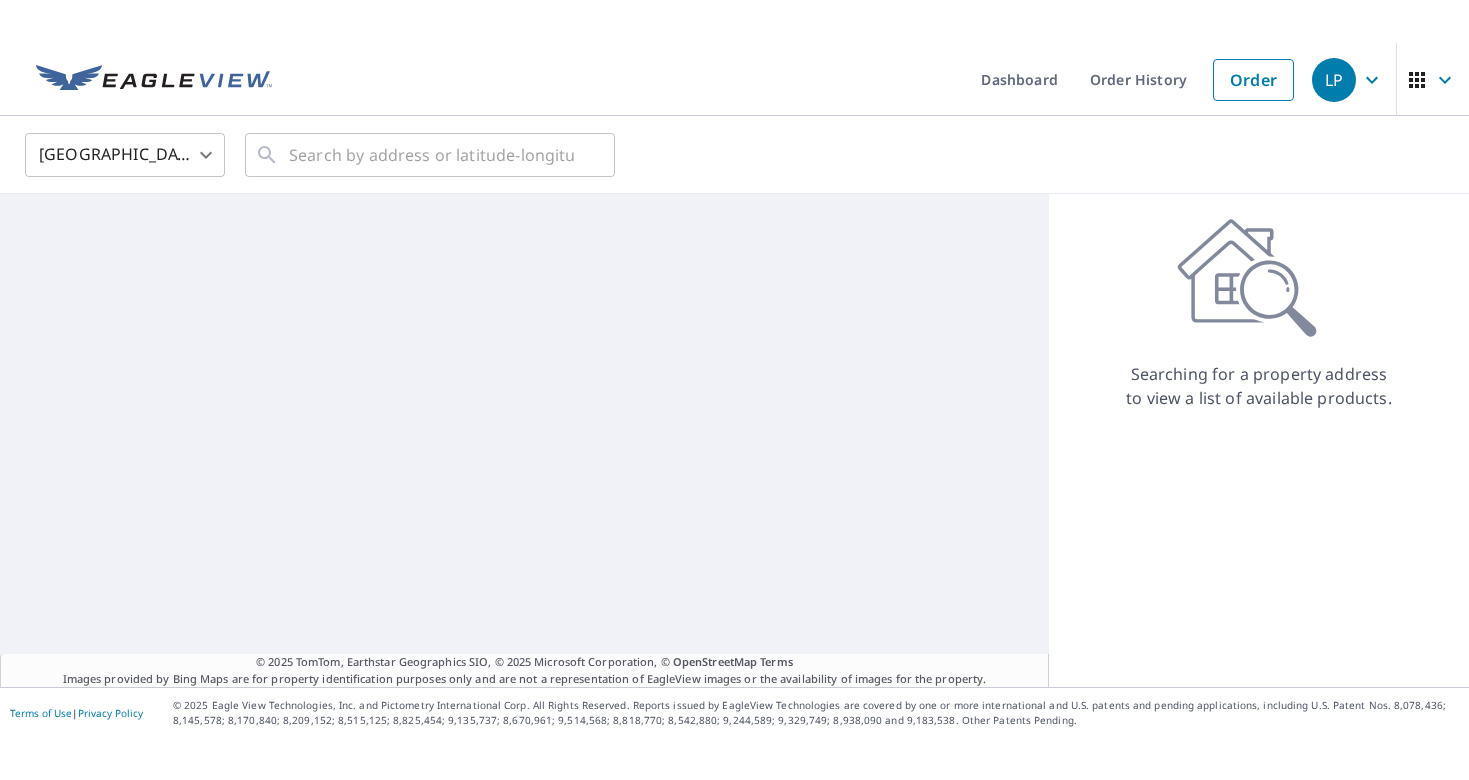 scroll, scrollTop: 0, scrollLeft: 0, axis: both 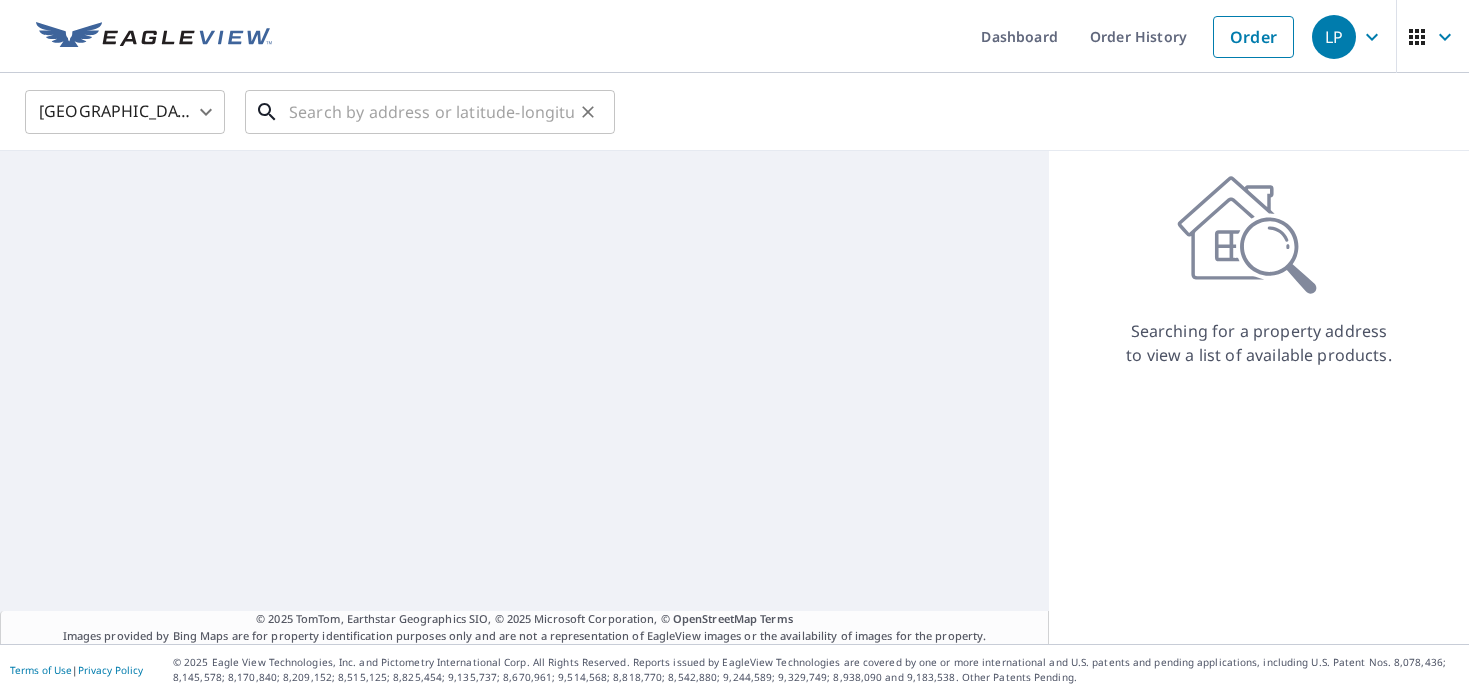 click at bounding box center (431, 112) 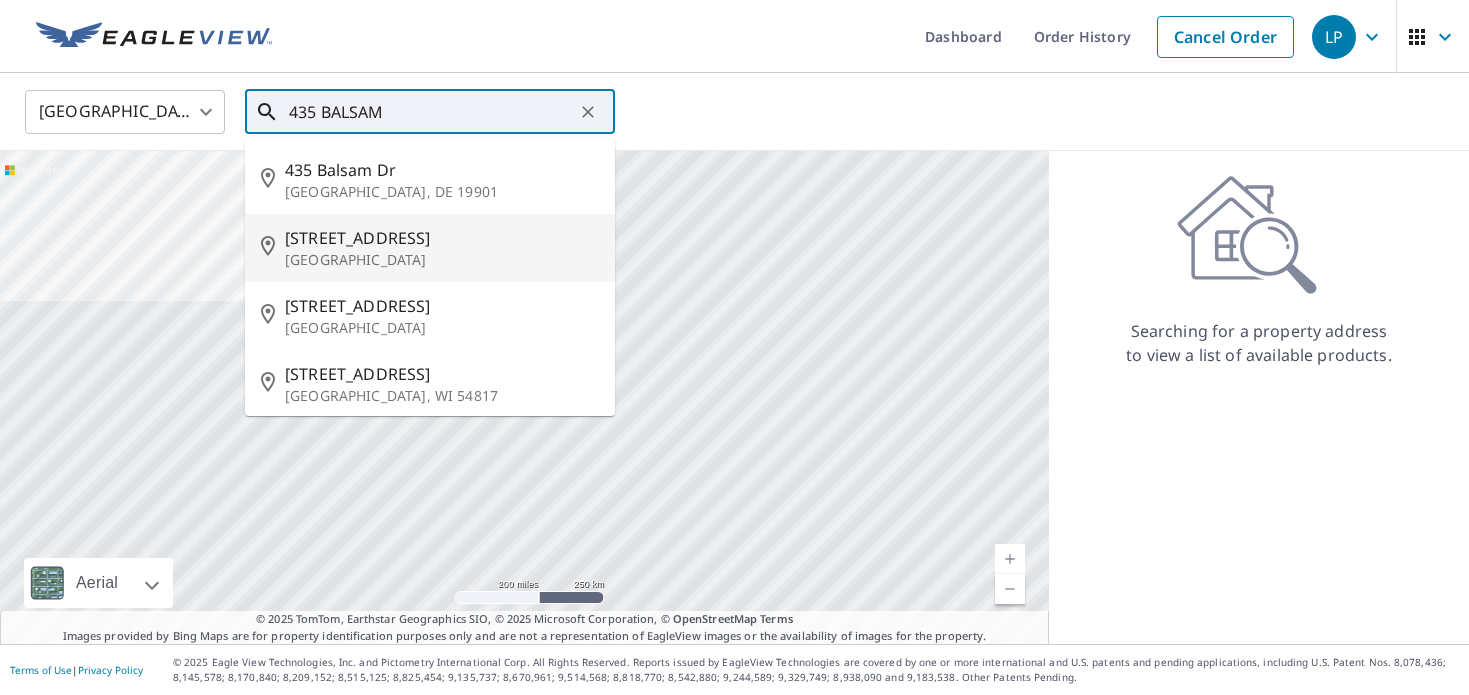 click on "[STREET_ADDRESS]" at bounding box center [442, 238] 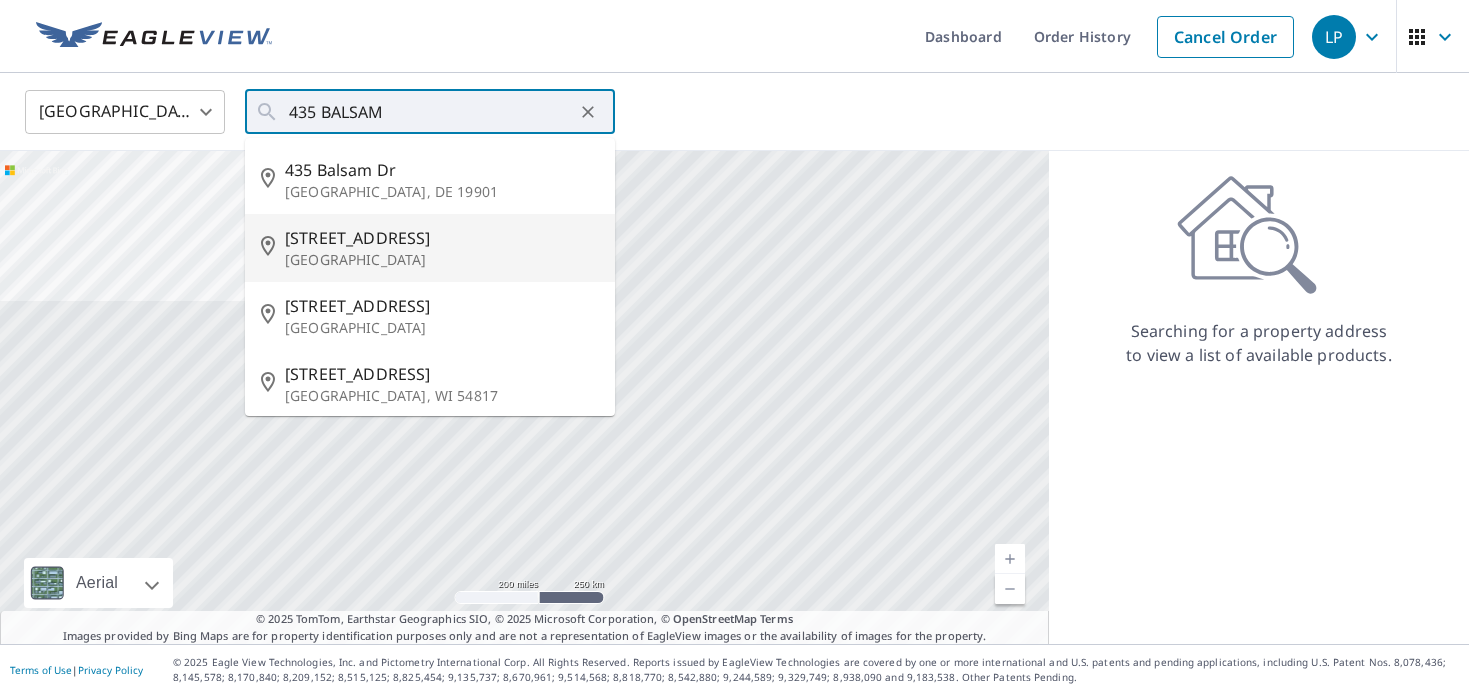 type on "[STREET_ADDRESS]" 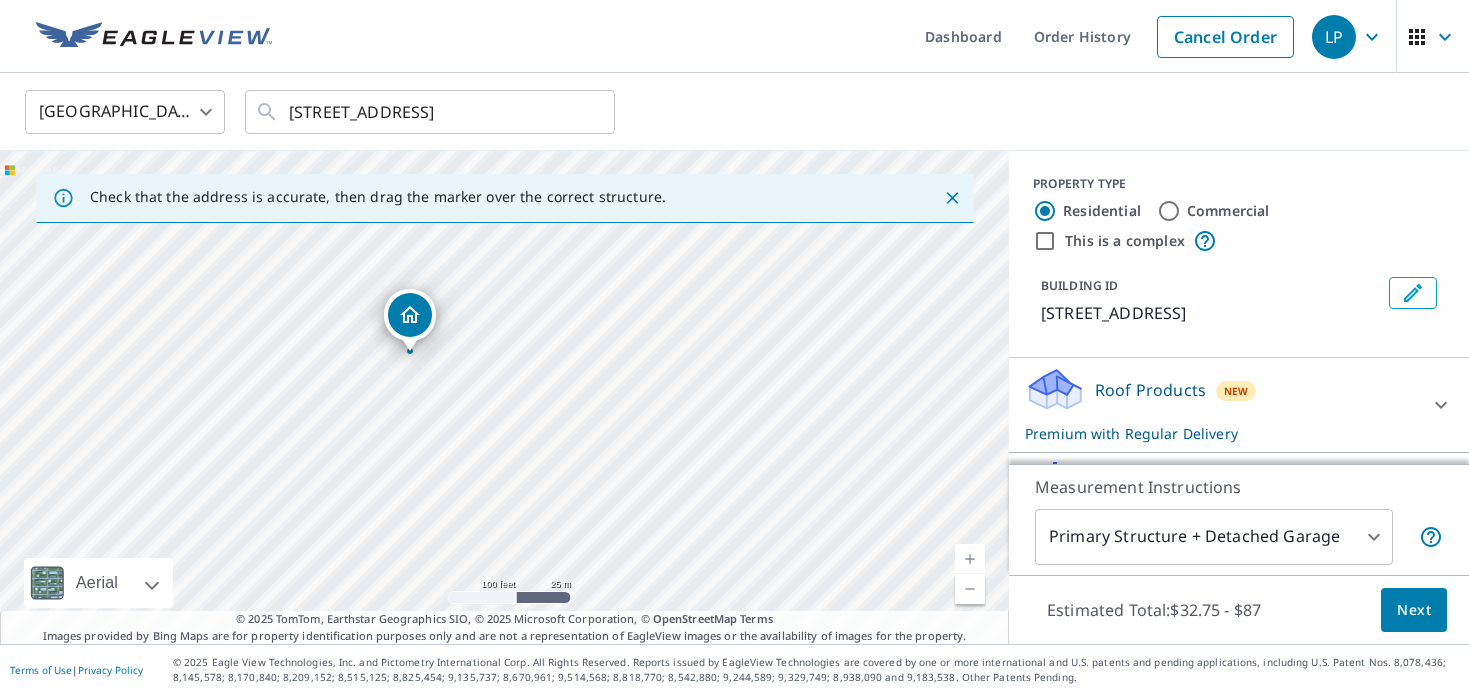 drag, startPoint x: 683, startPoint y: 408, endPoint x: 687, endPoint y: 332, distance: 76.105194 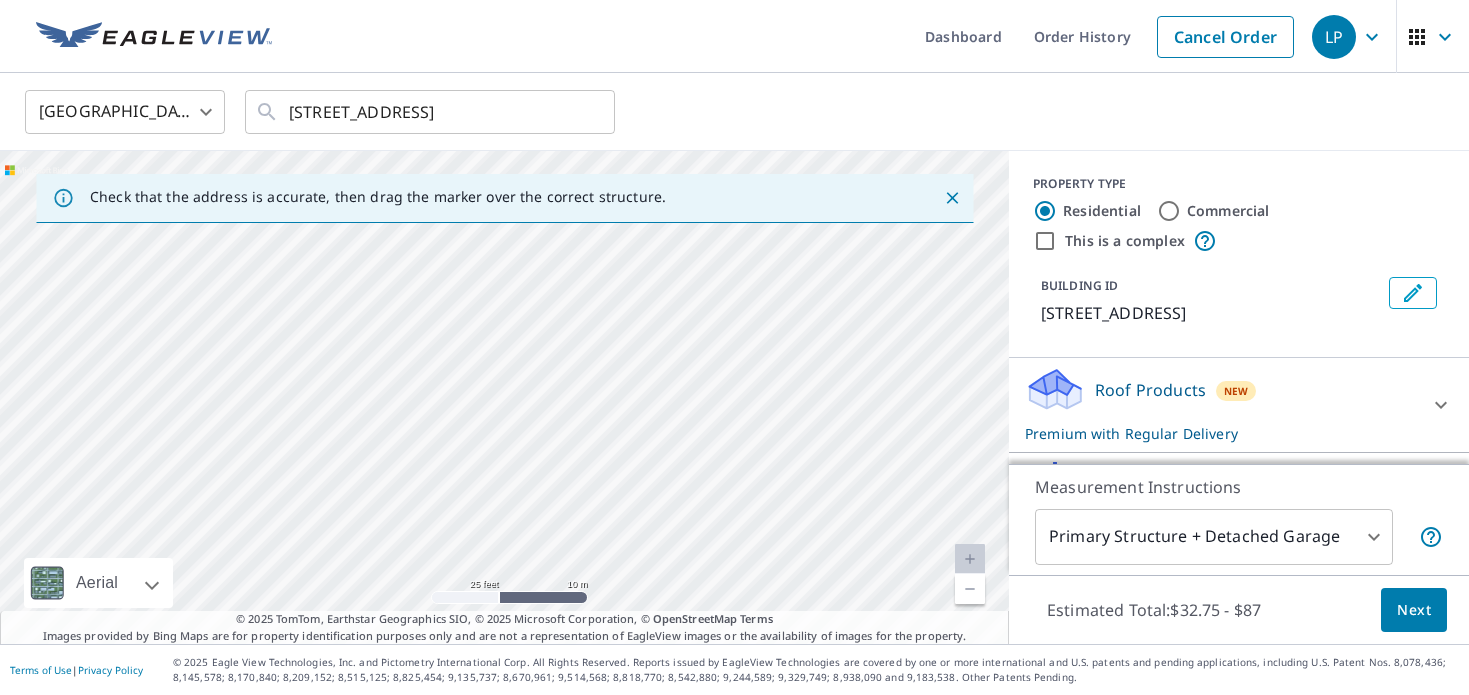 drag, startPoint x: 761, startPoint y: 411, endPoint x: 689, endPoint y: 462, distance: 88.23265 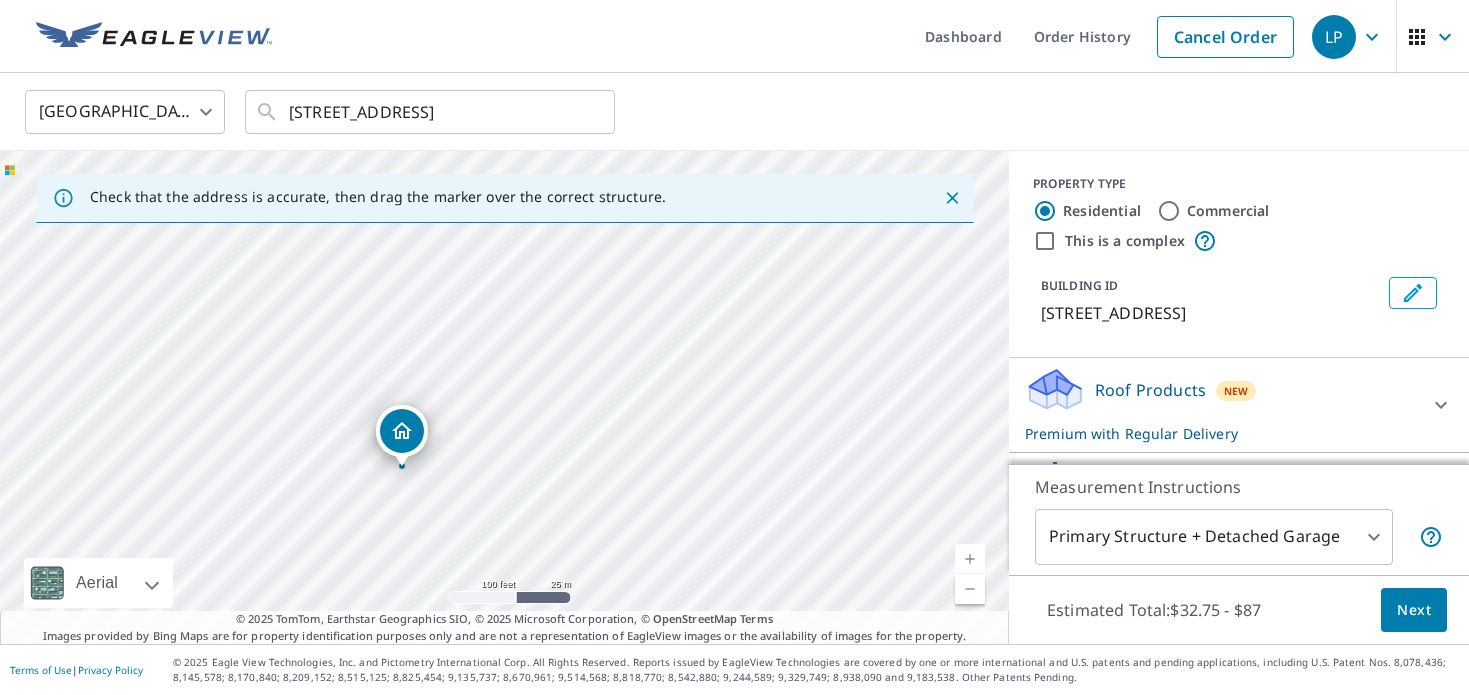 click on "[STREET_ADDRESS]" at bounding box center [504, 397] 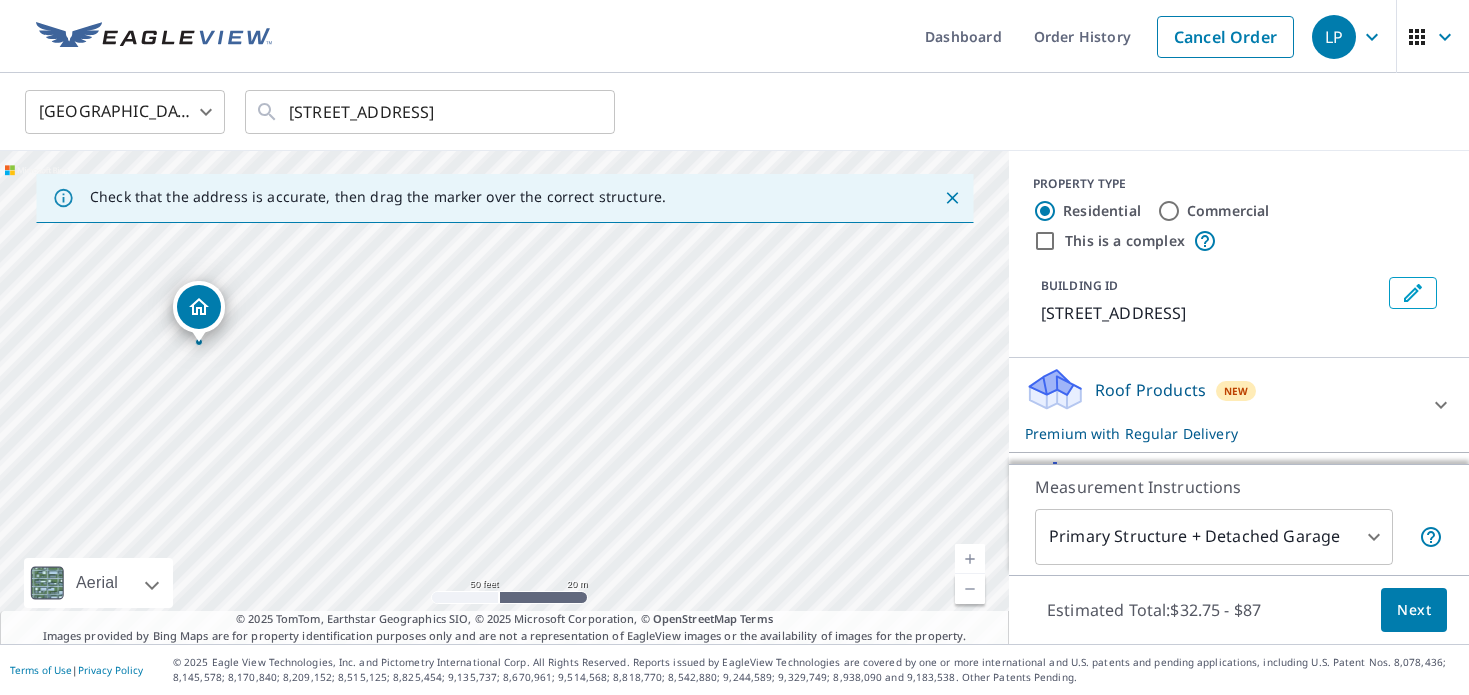 drag, startPoint x: 761, startPoint y: 492, endPoint x: 740, endPoint y: 184, distance: 308.7151 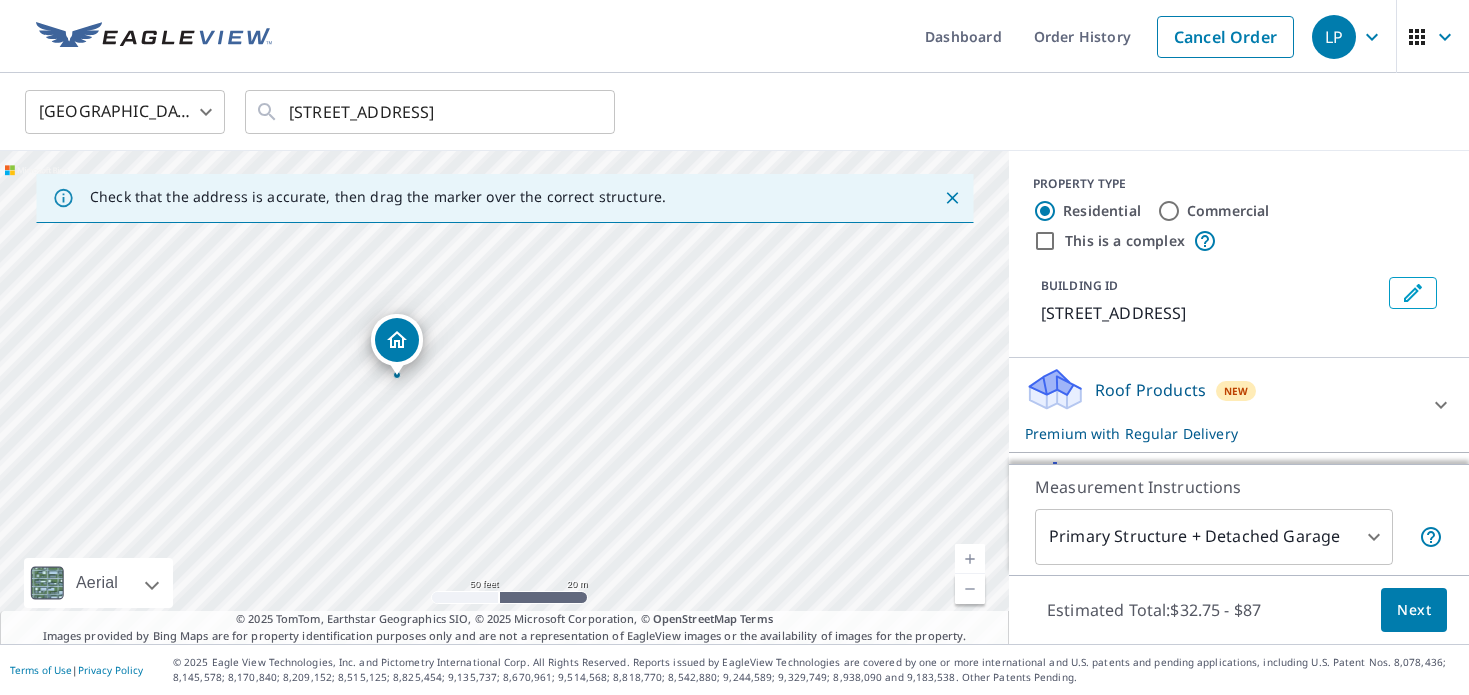 drag, startPoint x: 450, startPoint y: 515, endPoint x: 1116, endPoint y: 148, distance: 760.4242 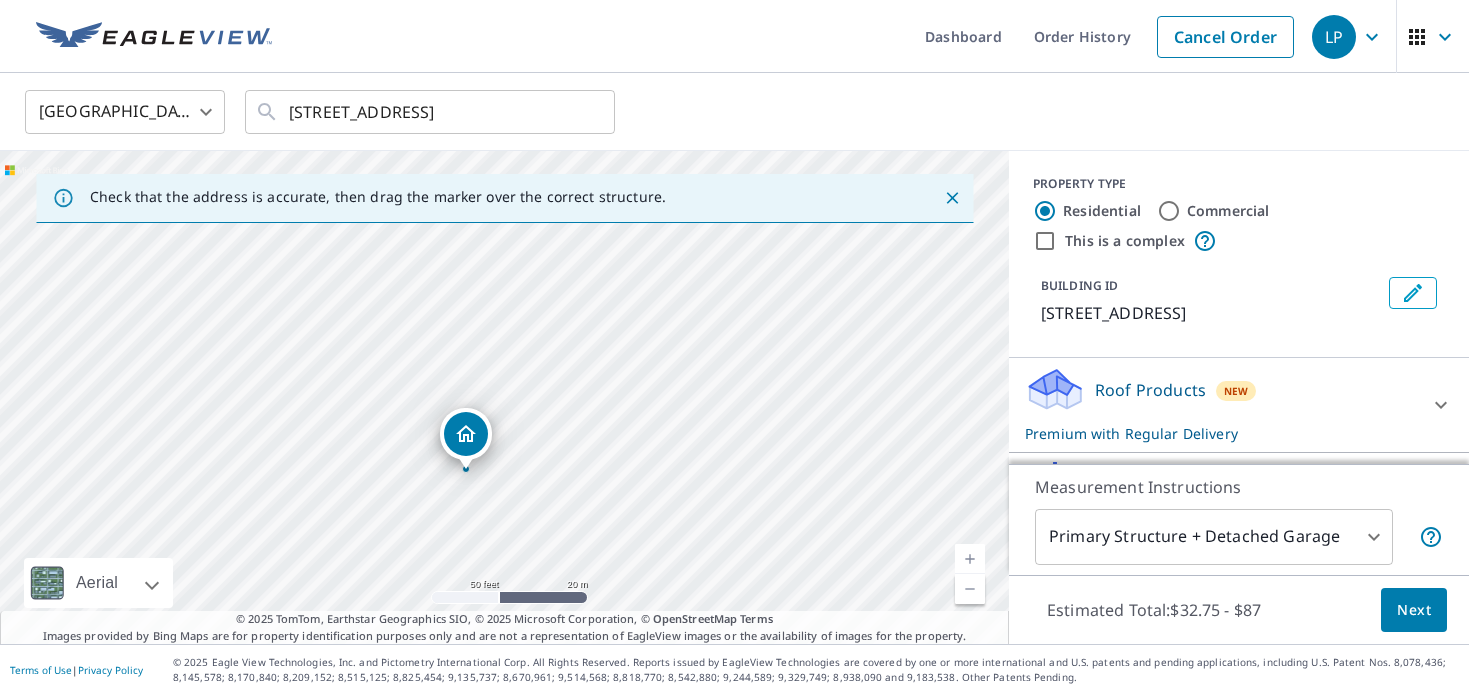 click on "[STREET_ADDRESS]" at bounding box center [504, 397] 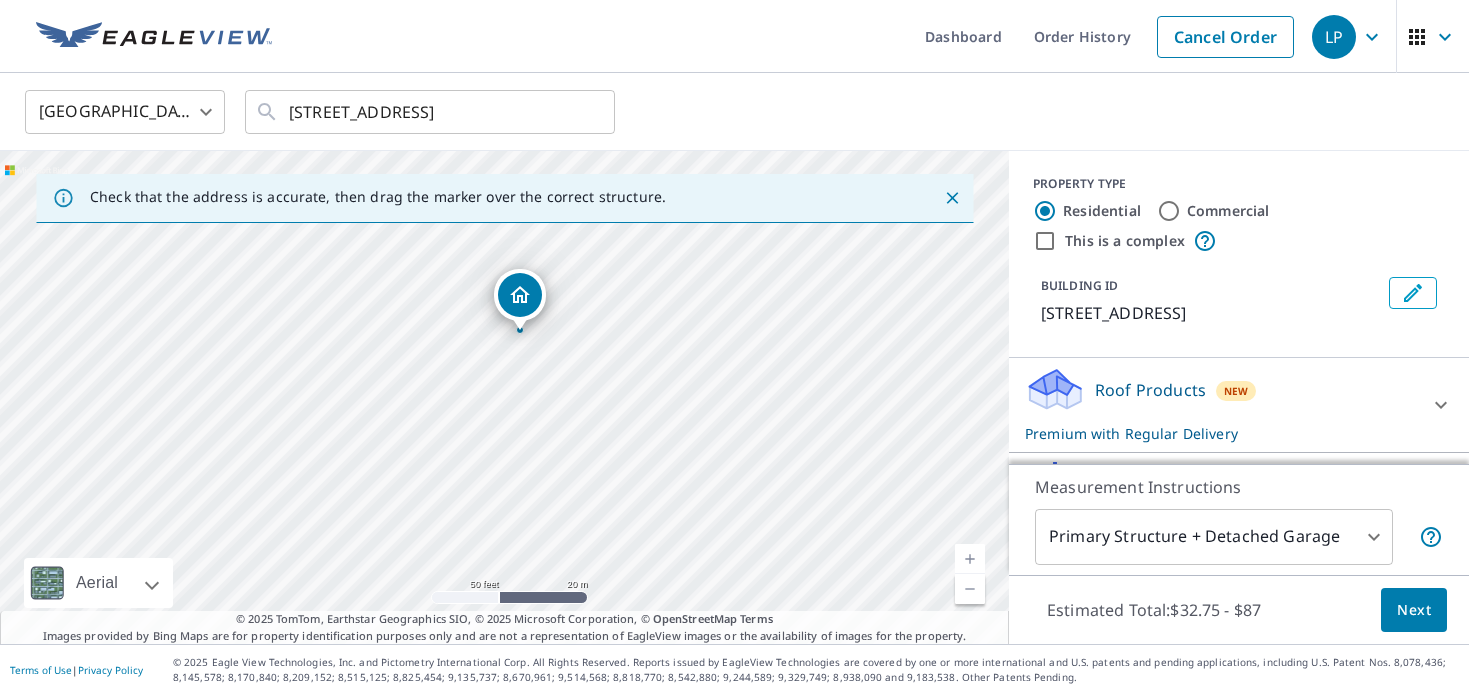 drag, startPoint x: 562, startPoint y: 479, endPoint x: 616, endPoint y: 340, distance: 149.12076 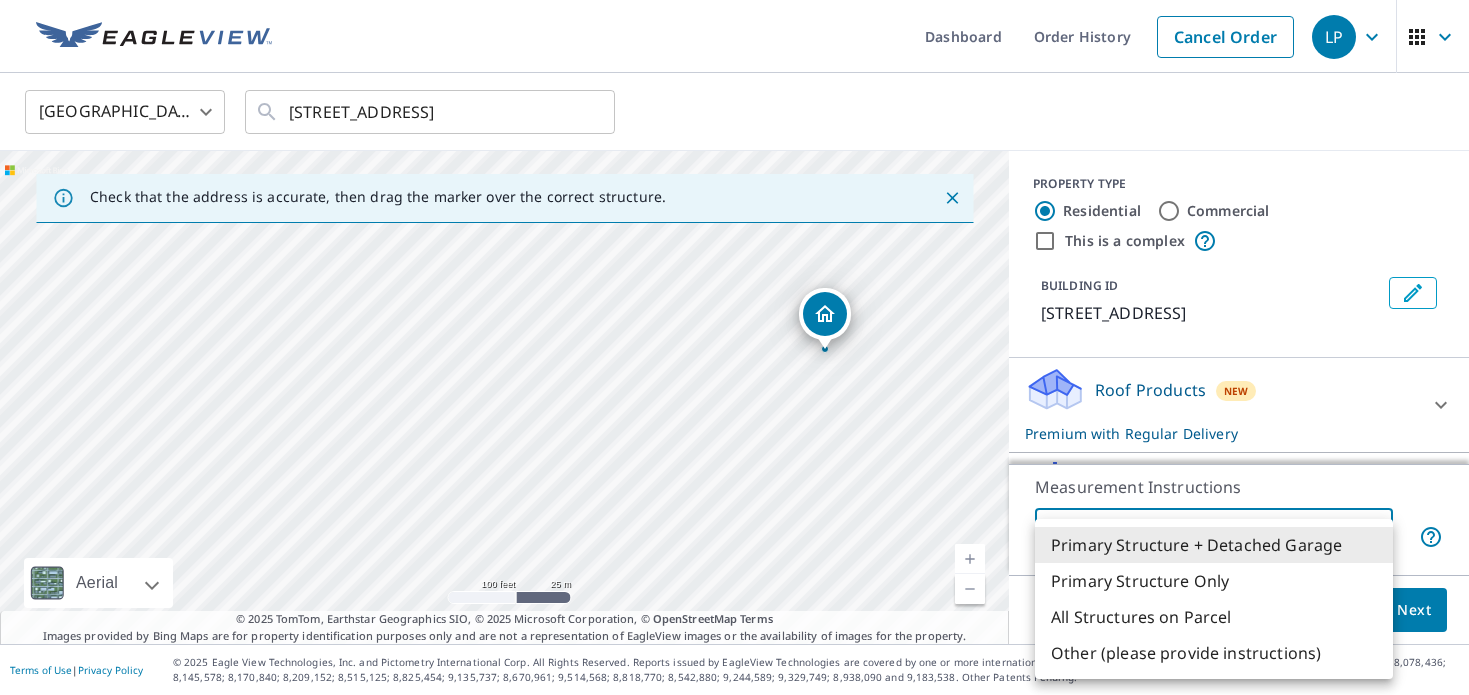 click on "LP LP
Dashboard Order History Cancel Order LP [GEOGRAPHIC_DATA] [GEOGRAPHIC_DATA] ​ [STREET_ADDRESS] ​ Check that the address is accurate, then drag the marker over the correct structure. [STREET_ADDRESS] Aerial Road A standard road map Aerial A detailed look from above Labels Labels 100 feet 25 m © 2025 TomTom, © Vexcel Imaging, © 2025 Microsoft Corporation,  © OpenStreetMap Terms © 2025 TomTom, Earthstar Geographics SIO, © 2025 Microsoft Corporation, ©   OpenStreetMap   Terms Images provided by Bing Maps are for property identification purposes only and are not a representation of EagleView images or the availability of images for the property. PROPERTY TYPE Residential Commercial This is a complex BUILDING ID [STREET_ADDRESS] Roof Products New Premium with Regular Delivery Premium $32.75 - $87 Delivery Regular $0 8 ​ Solar Products New Inform Essentials+ $63.25 Inform Advanced $79 TrueDesign for Sales $30 TrueDesign for Planning $105.5 Walls Products New $78" at bounding box center (734, 347) 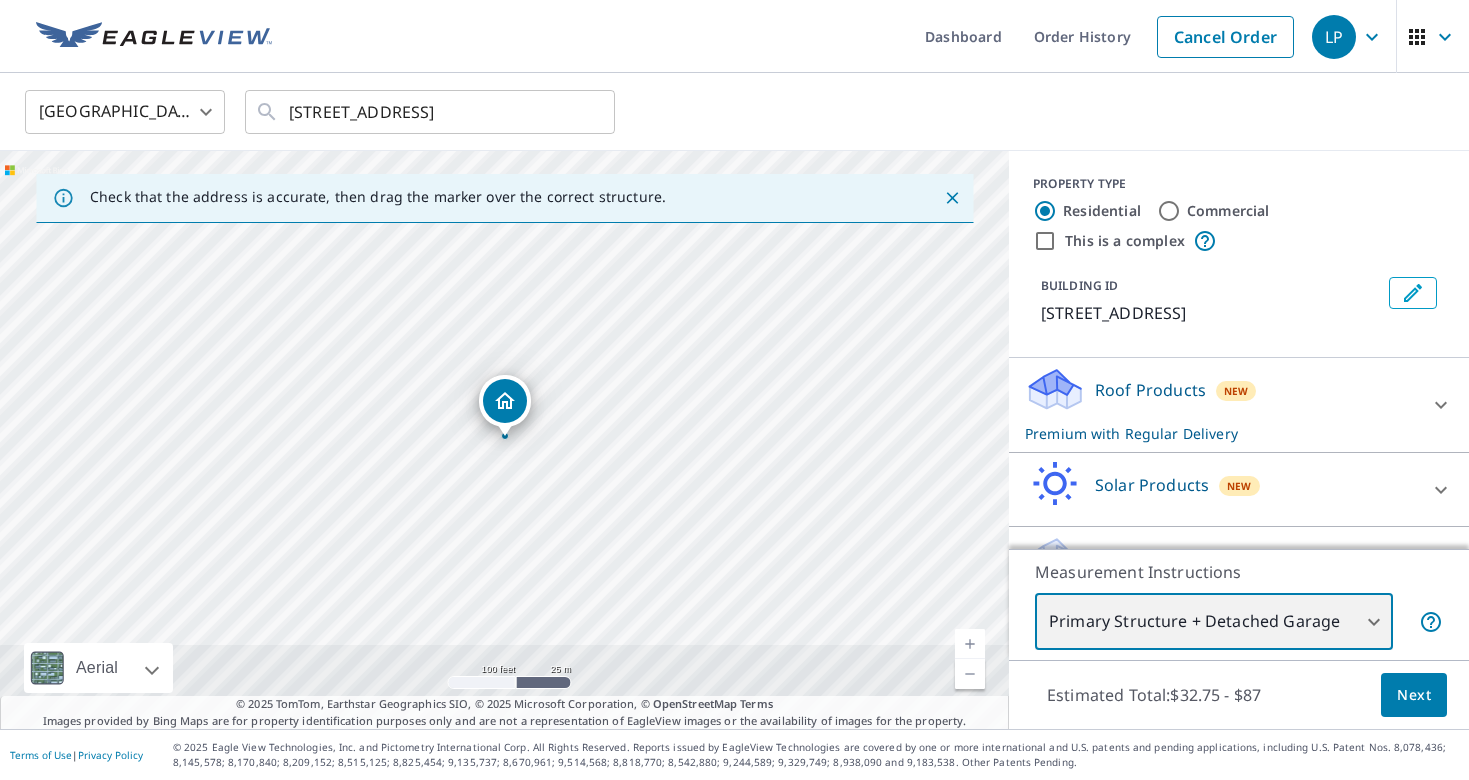scroll, scrollTop: 52, scrollLeft: 0, axis: vertical 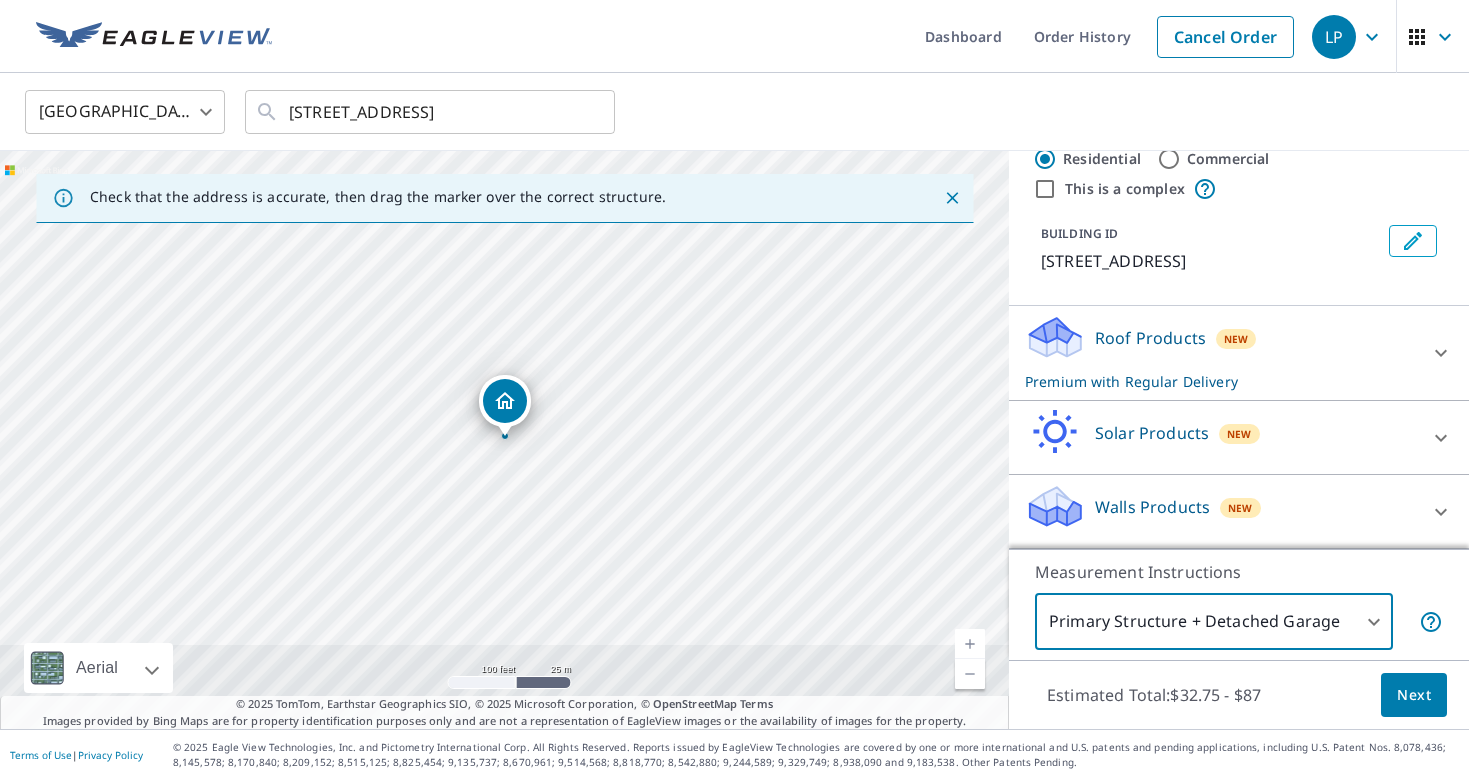 click on "LP LP
Dashboard Order History Cancel Order LP [GEOGRAPHIC_DATA] [GEOGRAPHIC_DATA] ​ [STREET_ADDRESS] ​ Check that the address is accurate, then drag the marker over the correct structure. [STREET_ADDRESS] Aerial Road A standard road map Aerial A detailed look from above Labels Labels 100 feet 25 m © 2025 TomTom, © Vexcel Imaging, © 2025 Microsoft Corporation,  © OpenStreetMap Terms © 2025 TomTom, Earthstar Geographics SIO, © 2025 Microsoft Corporation, ©   OpenStreetMap   Terms Images provided by Bing Maps are for property identification purposes only and are not a representation of EagleView images or the availability of images for the property. PROPERTY TYPE Residential Commercial This is a complex BUILDING ID [STREET_ADDRESS] Roof Products New Premium with Regular Delivery Premium $32.75 - $87 Delivery Regular $0 8 ​ Solar Products New Inform Essentials+ $63.25 Inform Advanced $79 TrueDesign for Sales $30 TrueDesign for Planning $105.5 Walls Products New $78" at bounding box center [734, 390] 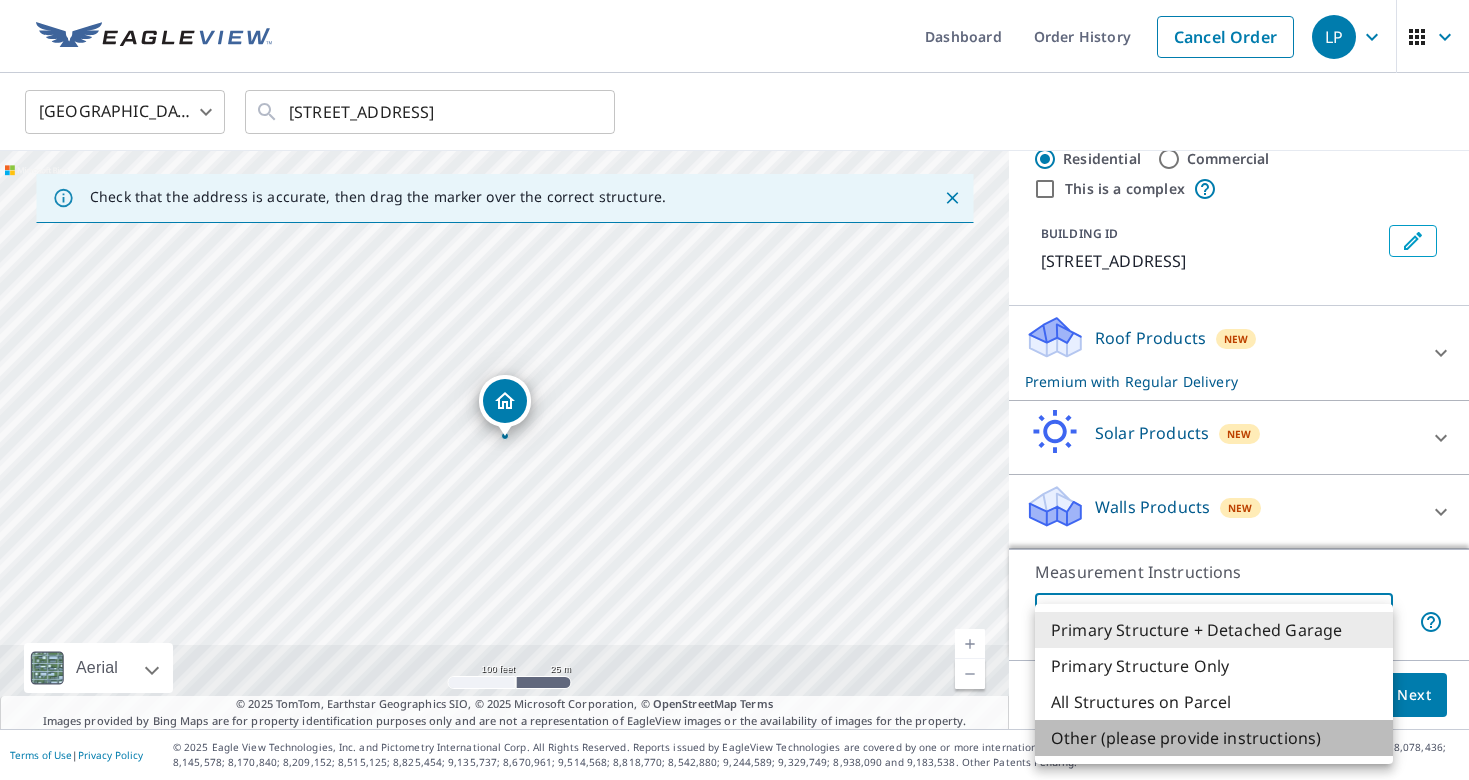 click on "Other (please provide instructions)" at bounding box center [1214, 738] 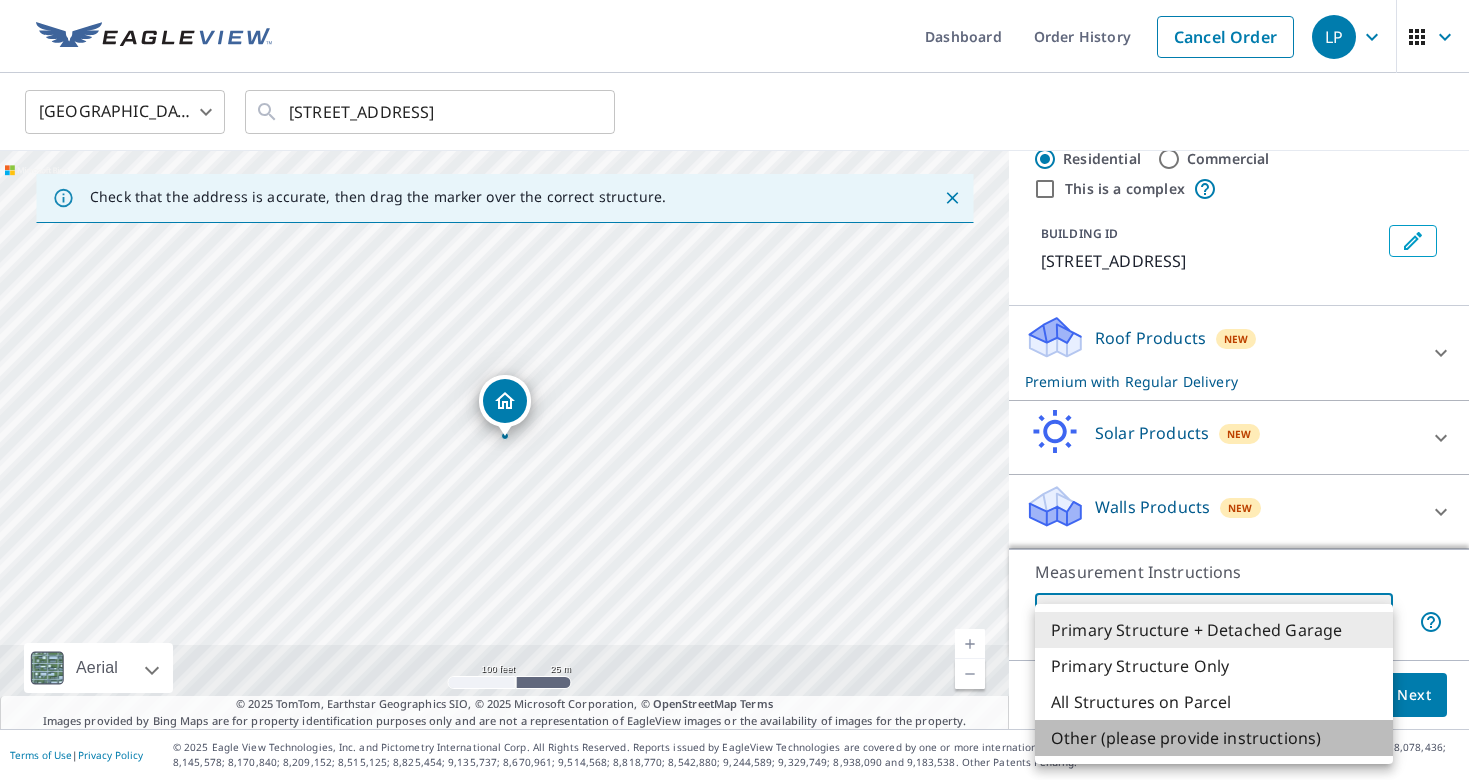 type on "5" 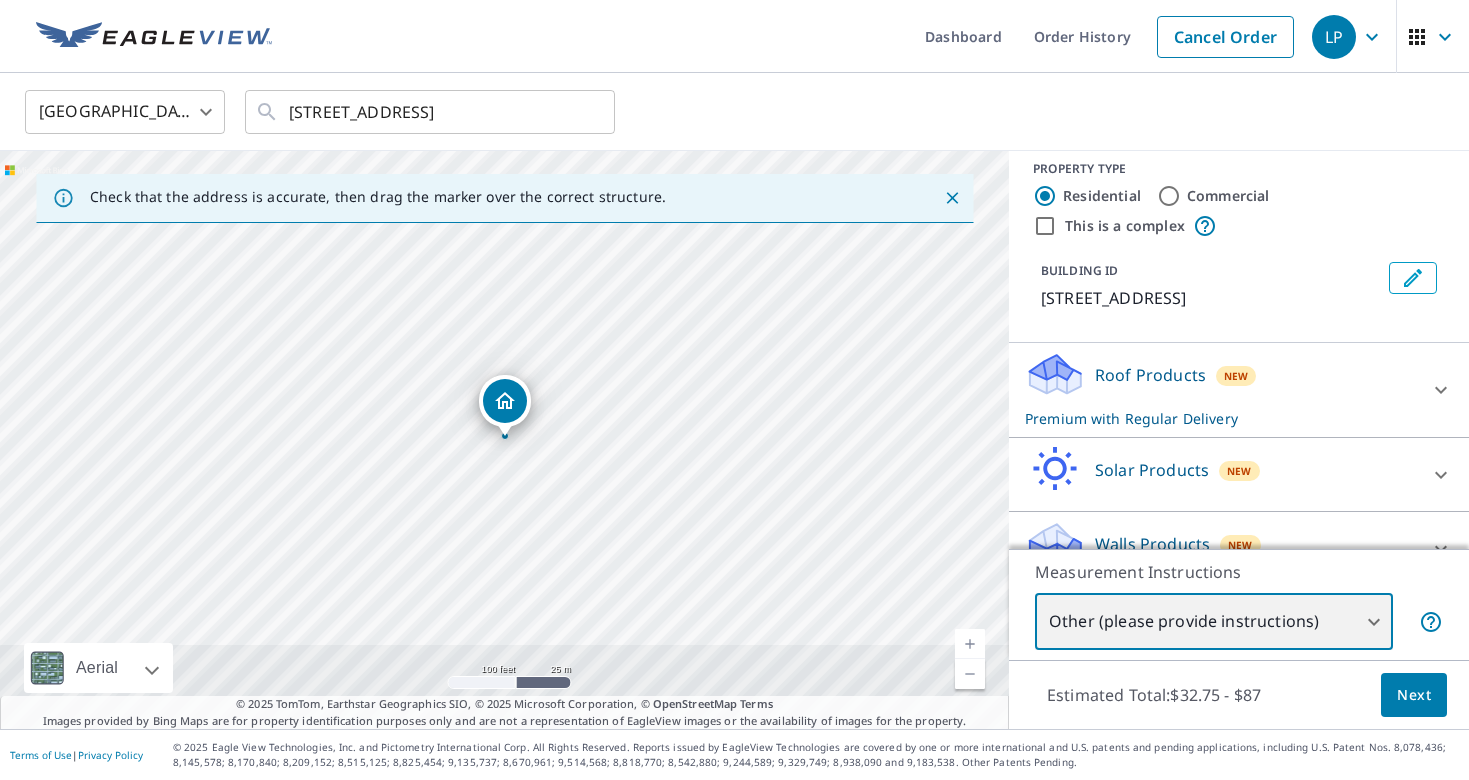 scroll, scrollTop: 0, scrollLeft: 0, axis: both 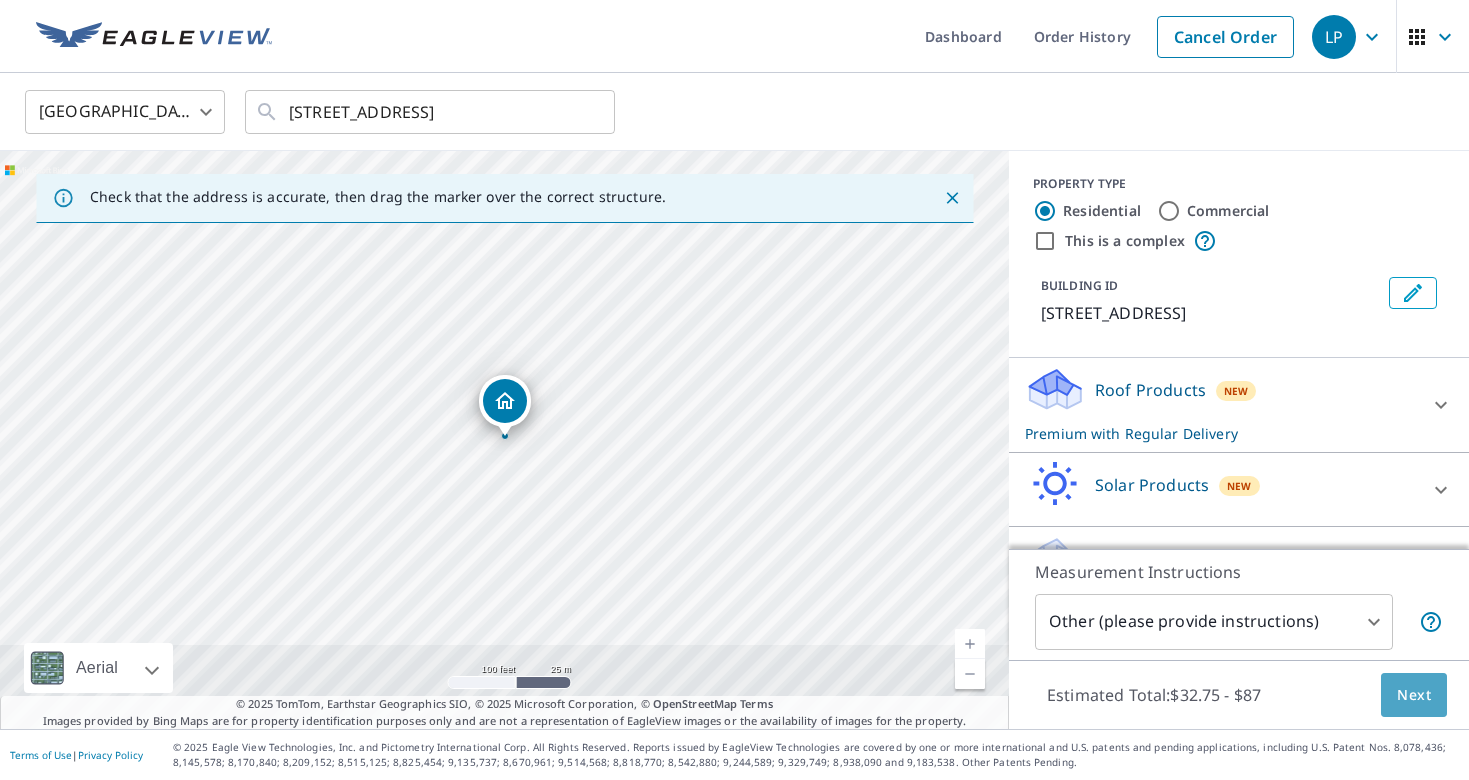 click on "Next" at bounding box center [1414, 695] 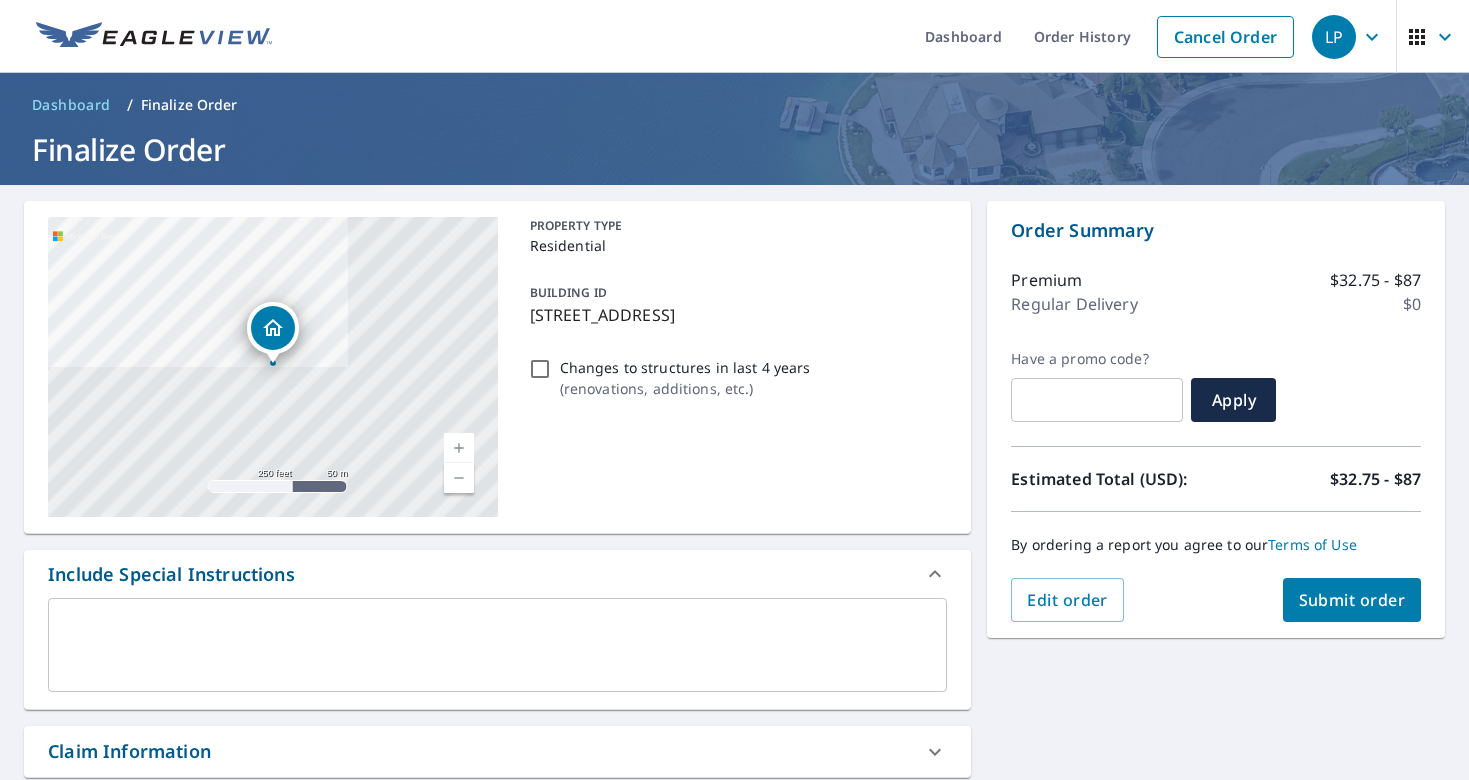 click at bounding box center (497, 645) 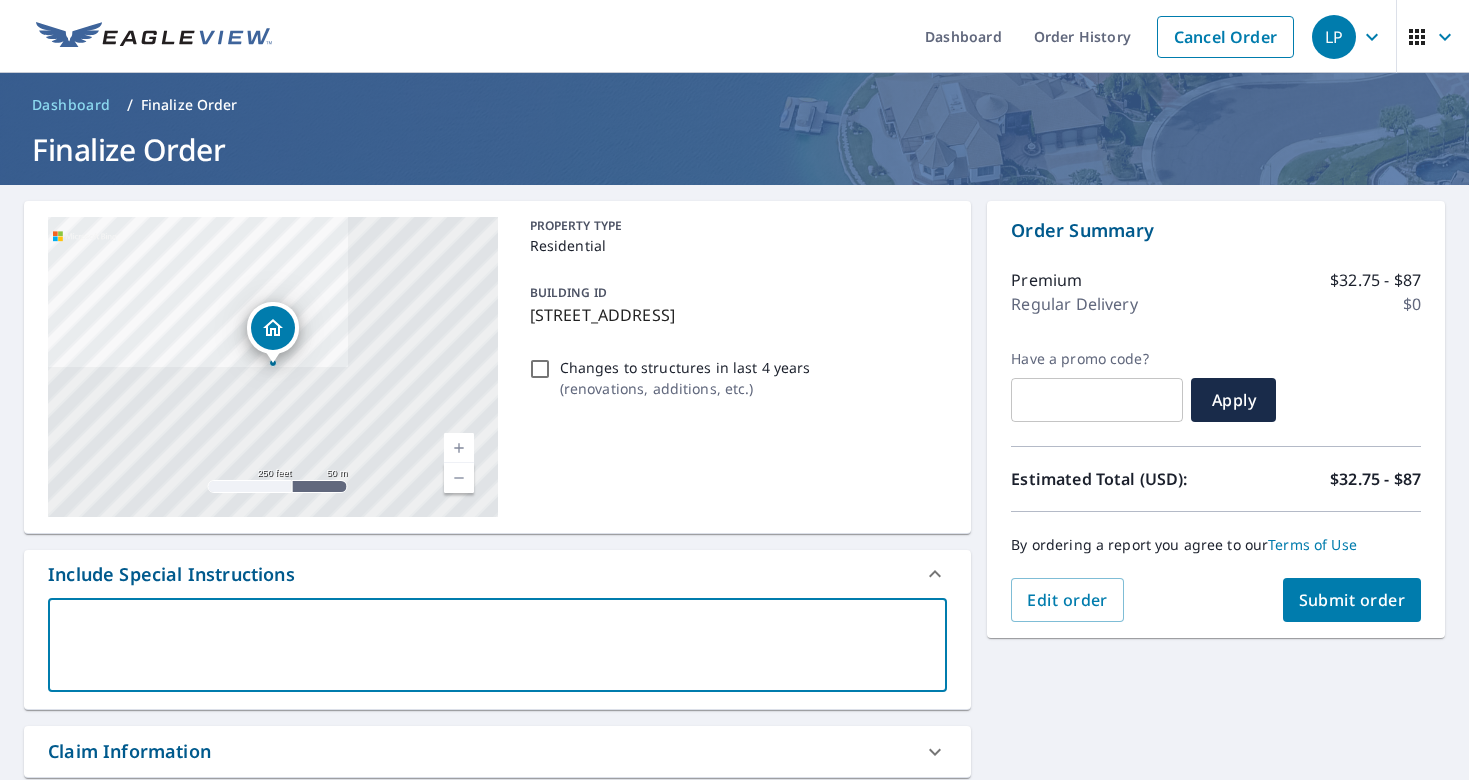 type on "P" 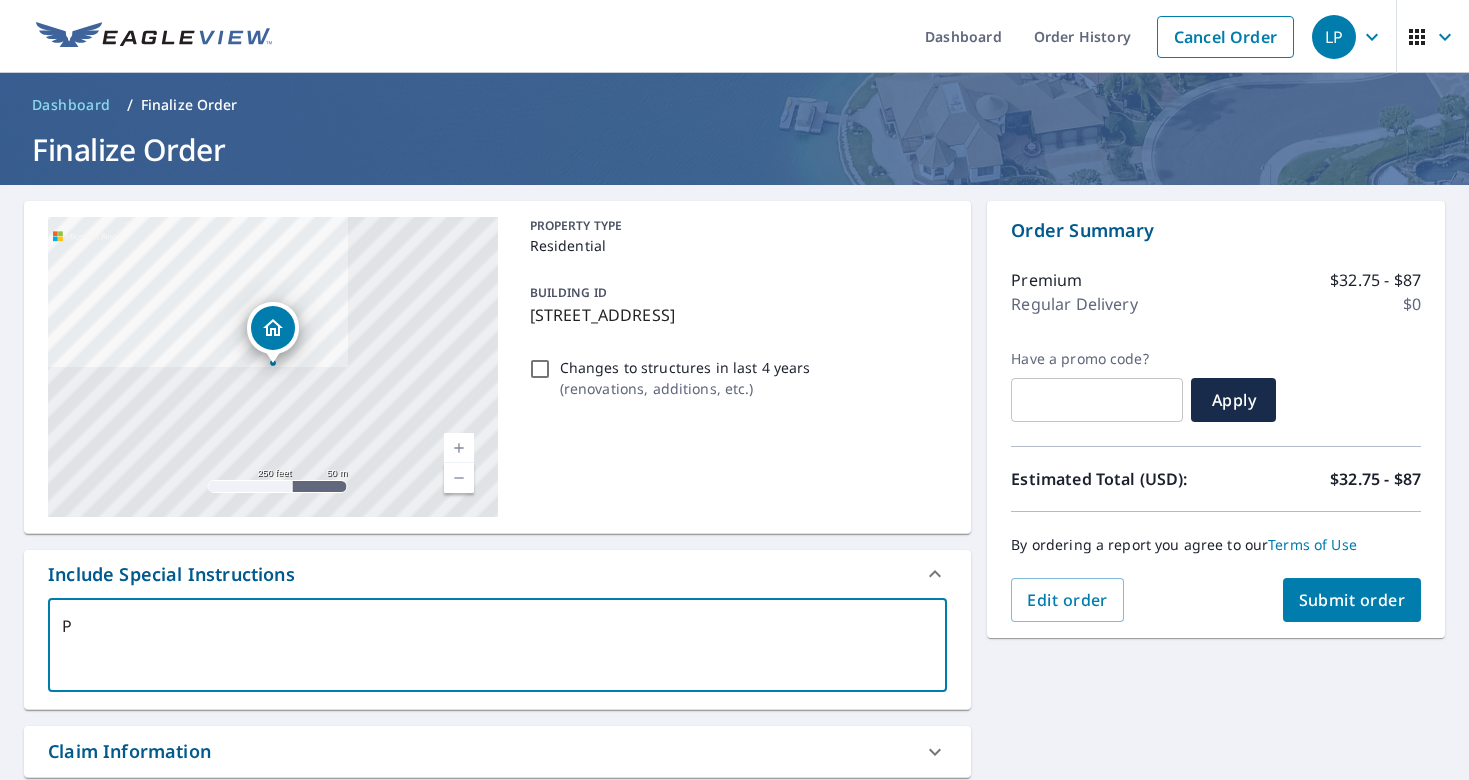 type on "PR" 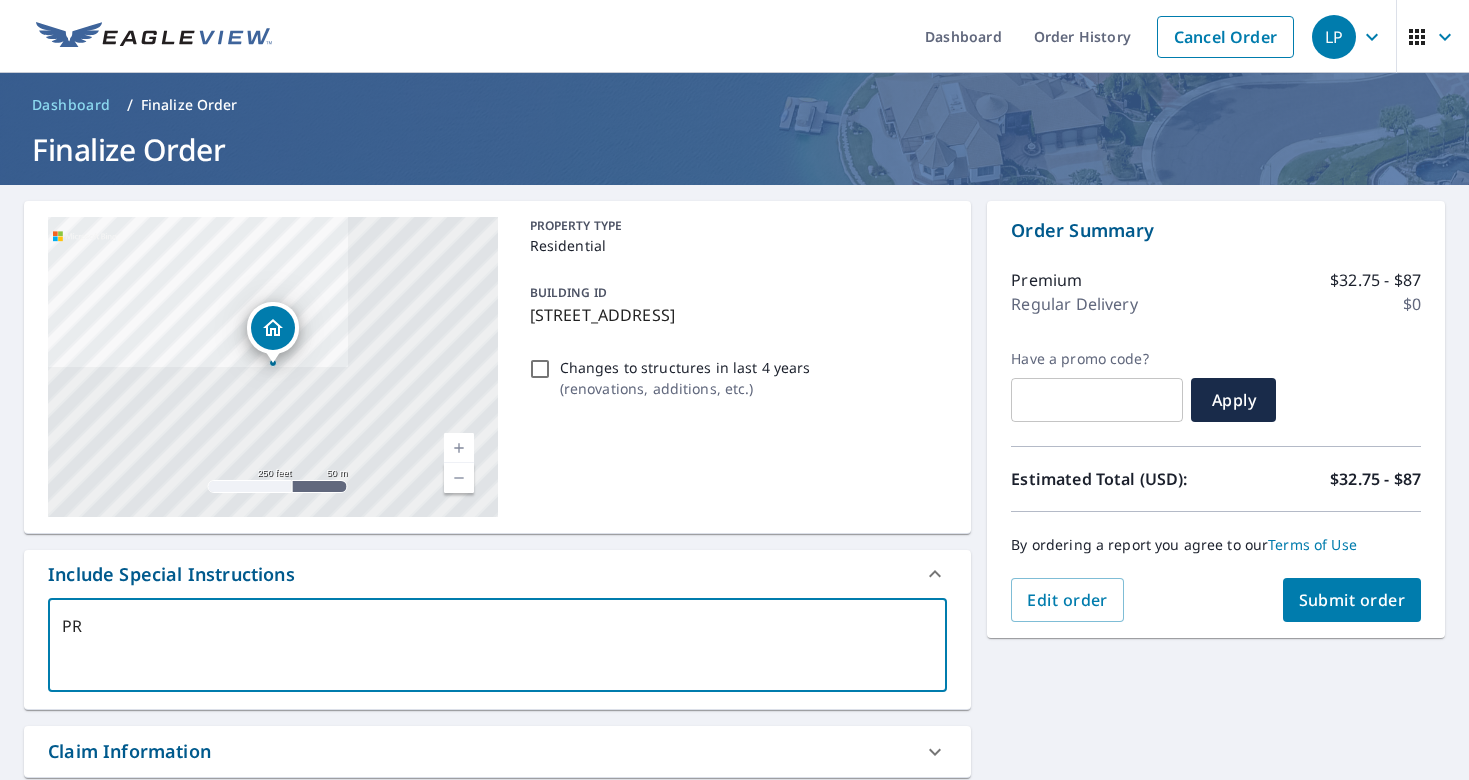 type on "PRI" 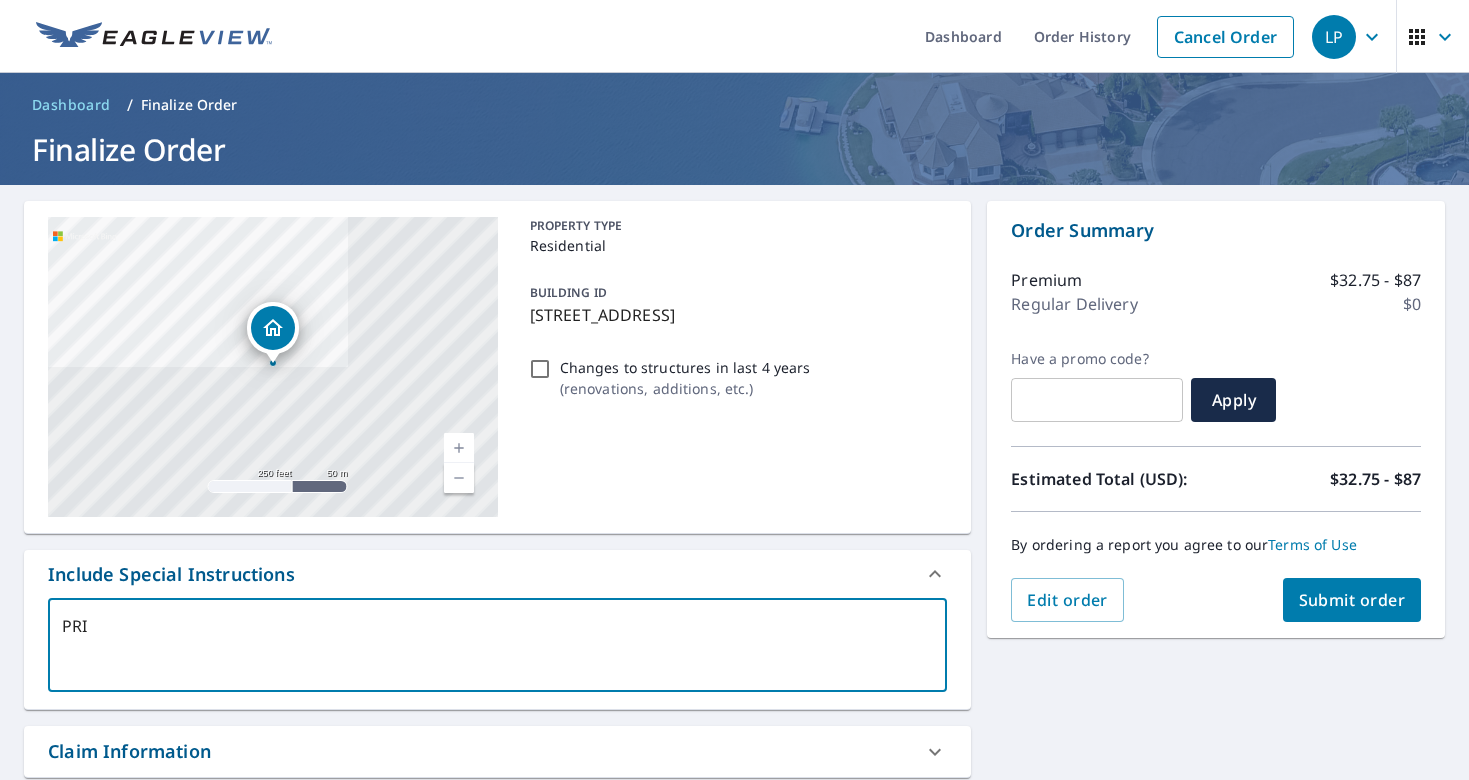 type on "PR" 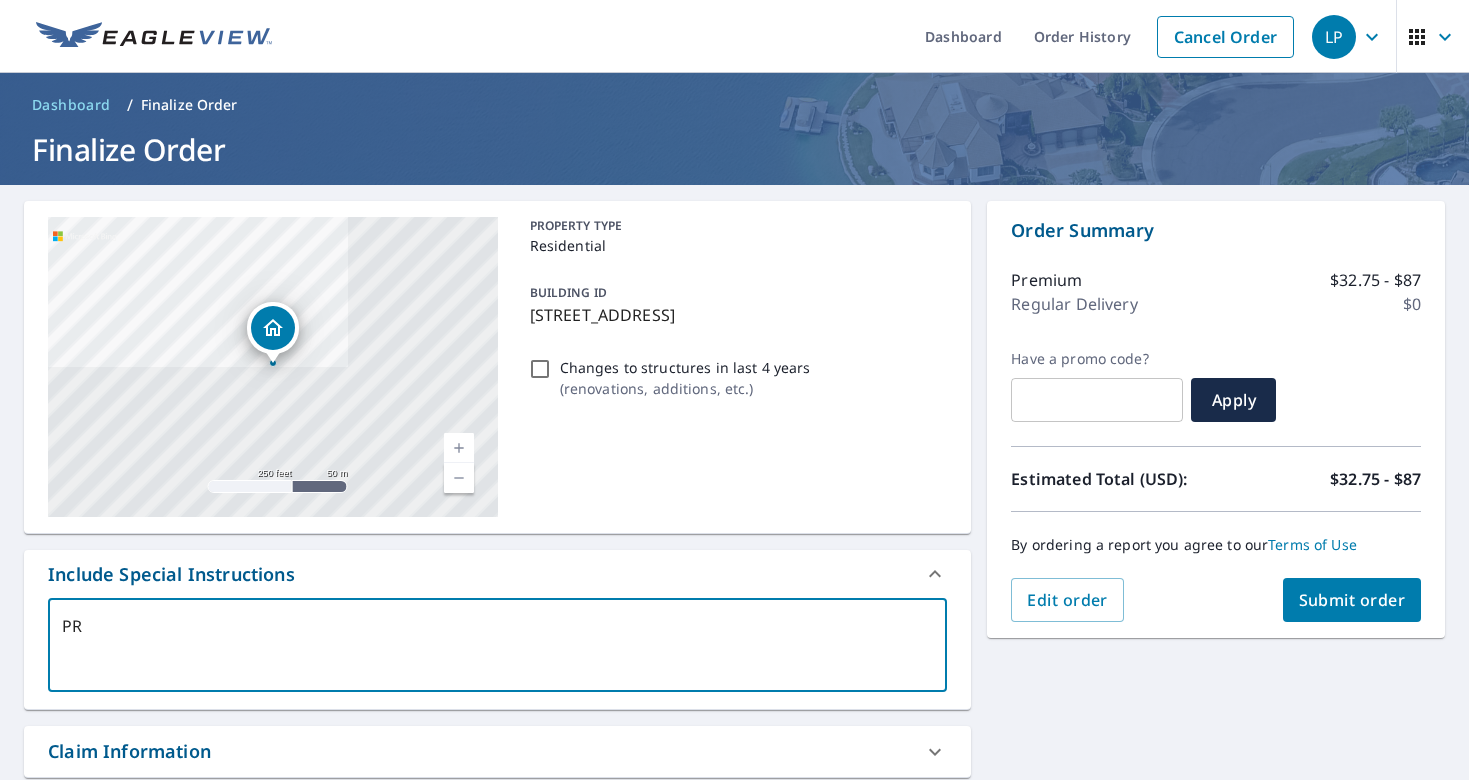 type on "P" 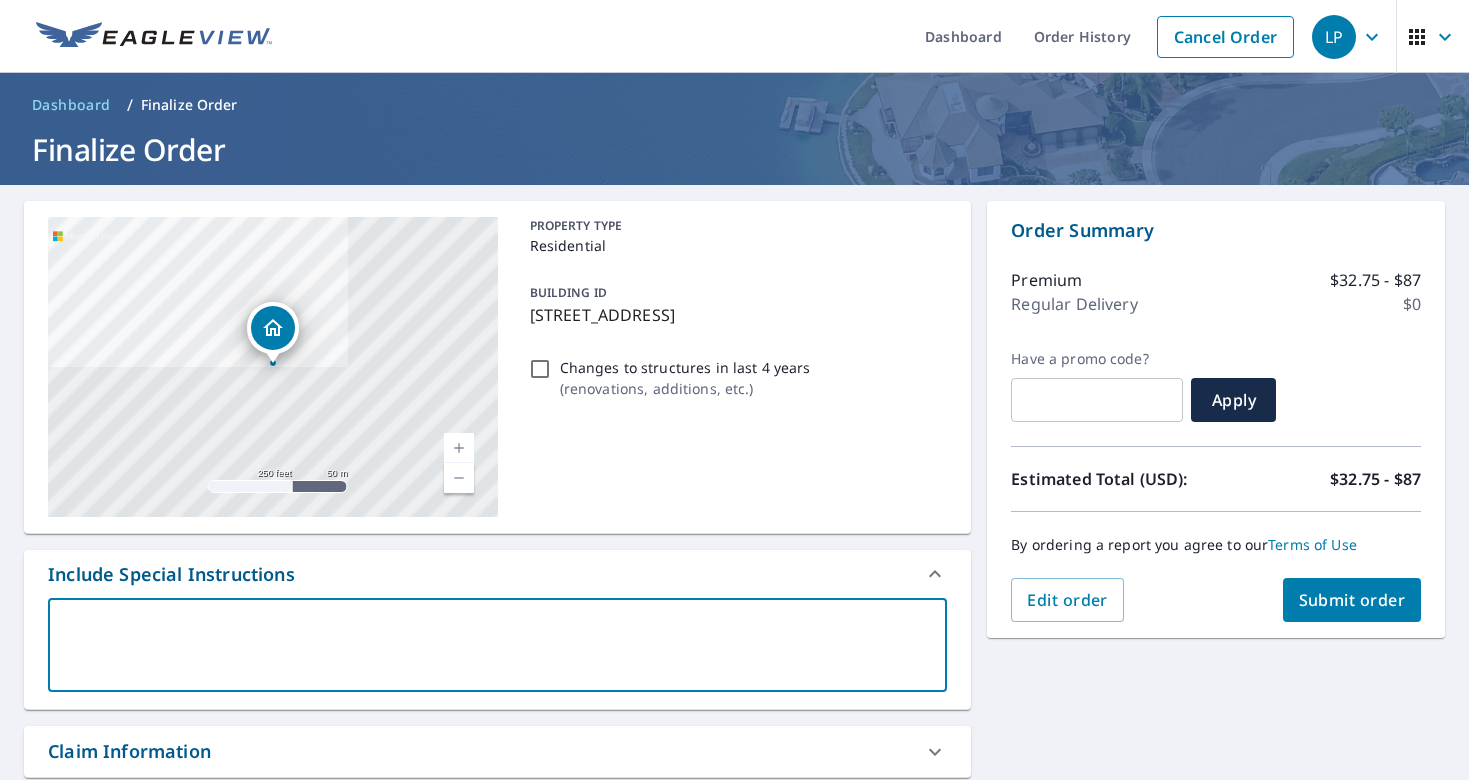 type on "P" 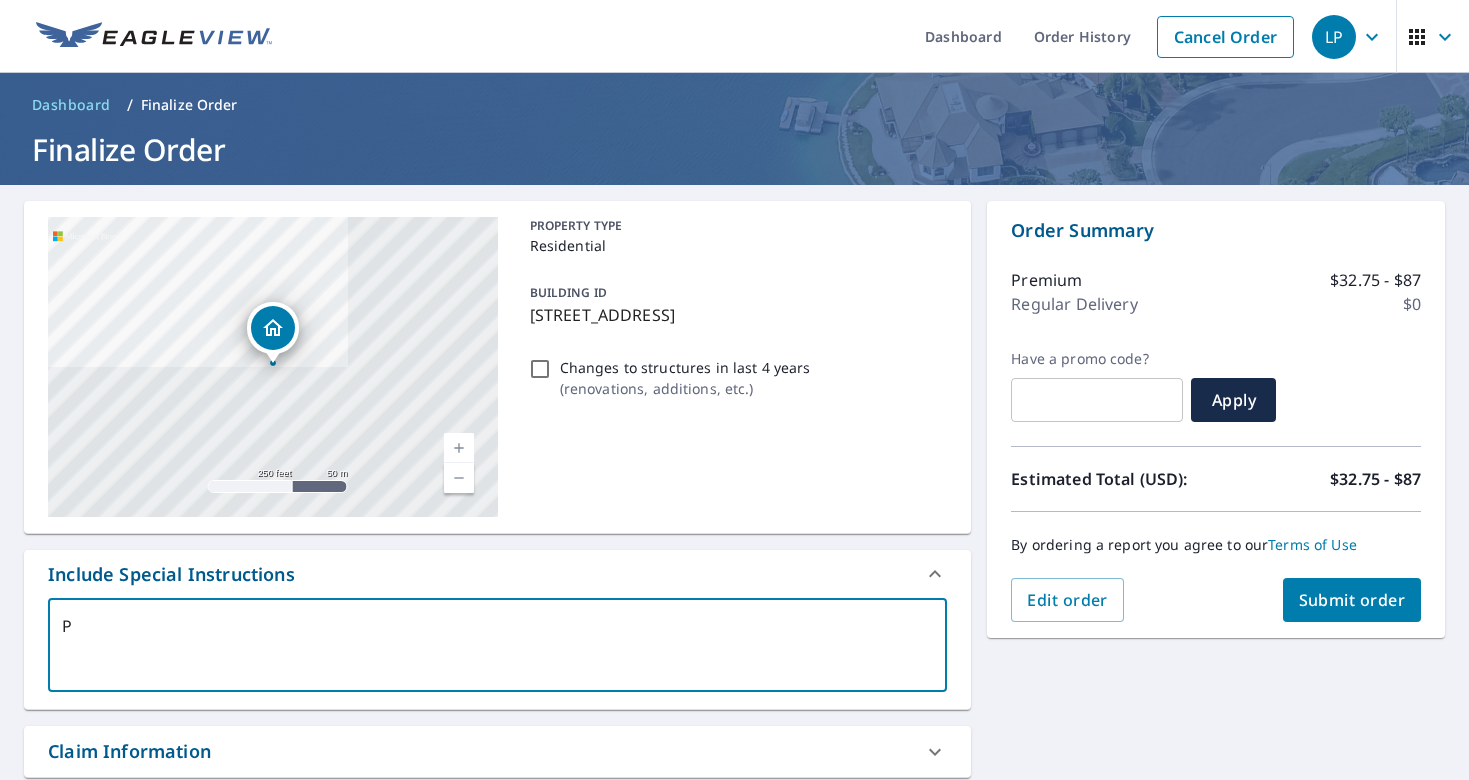 type on "Pr" 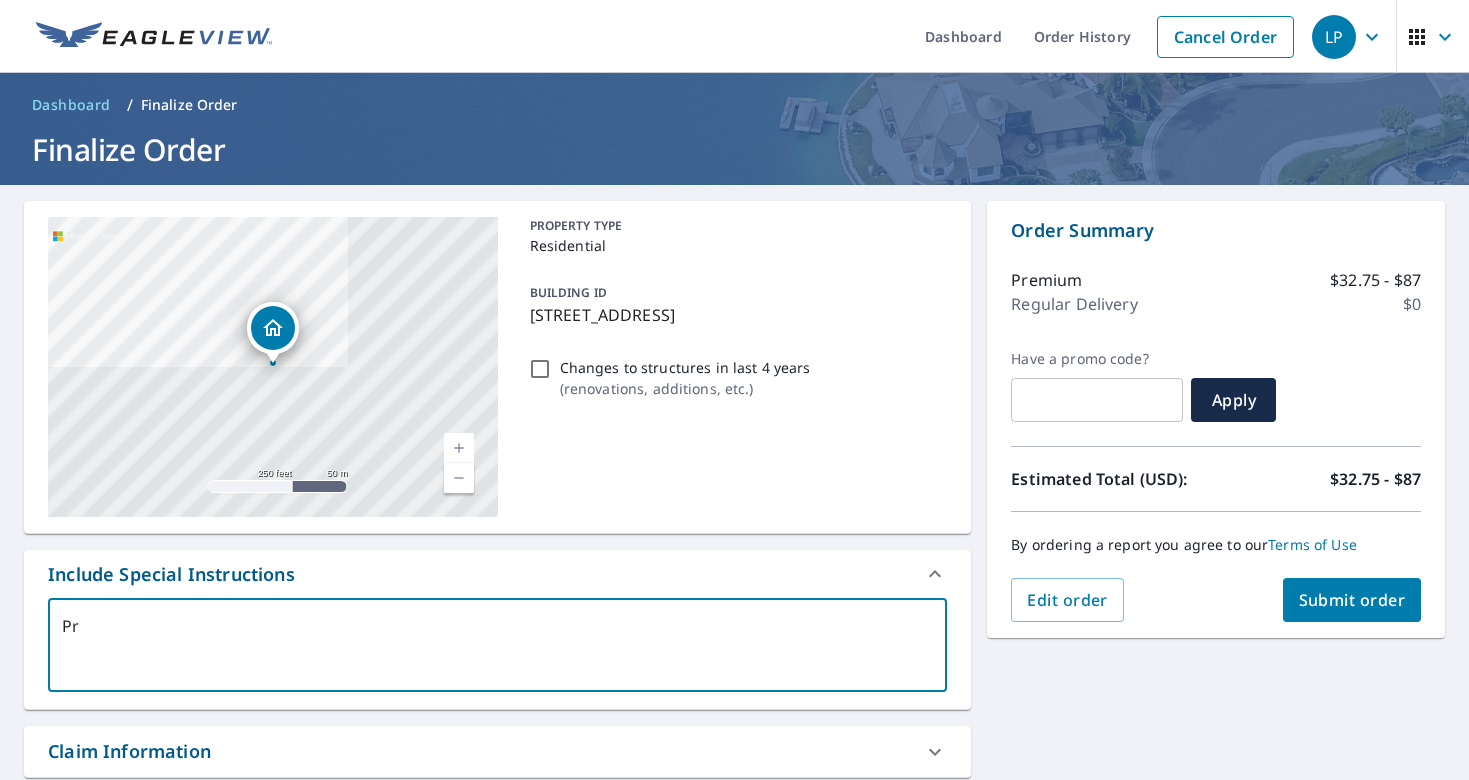 type on "Pri" 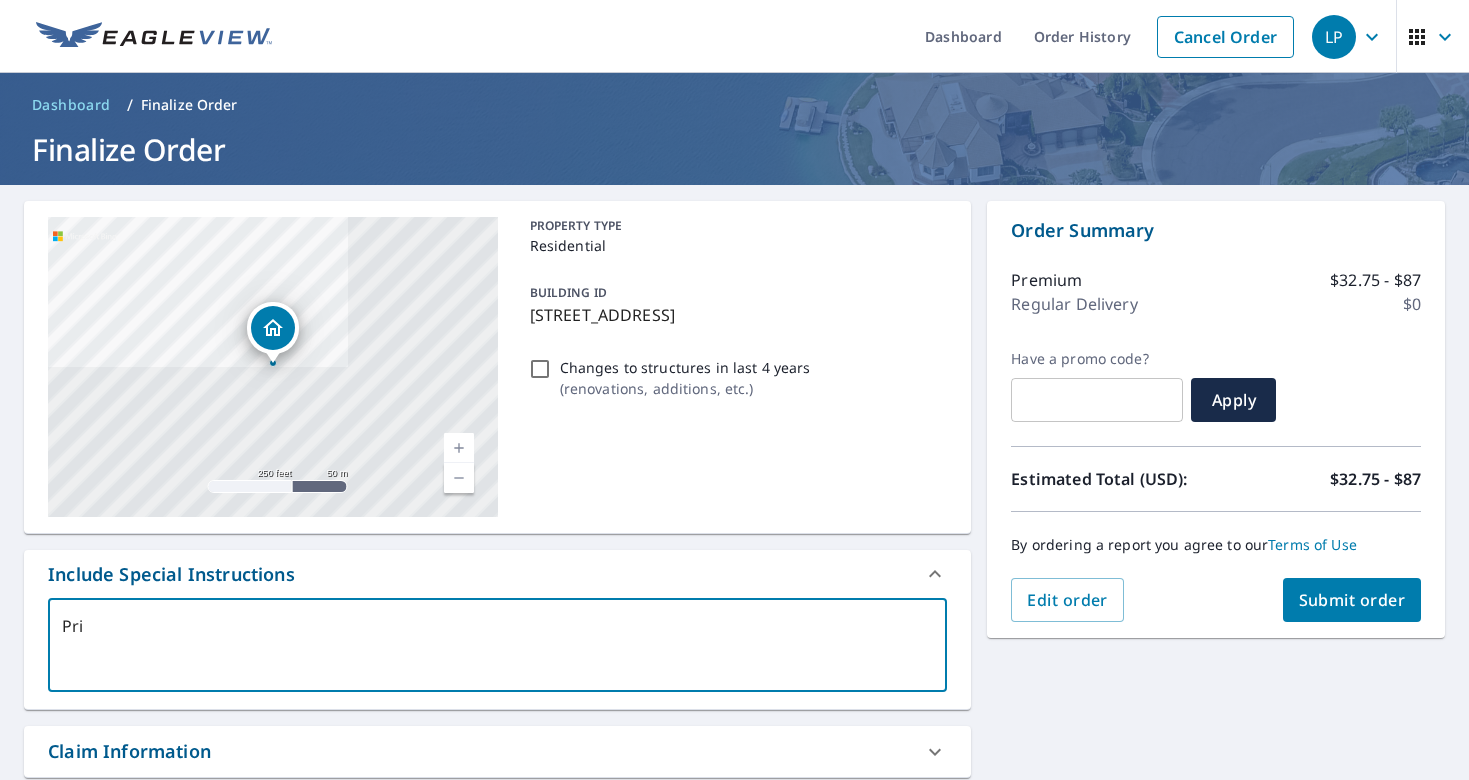 type on "Prin" 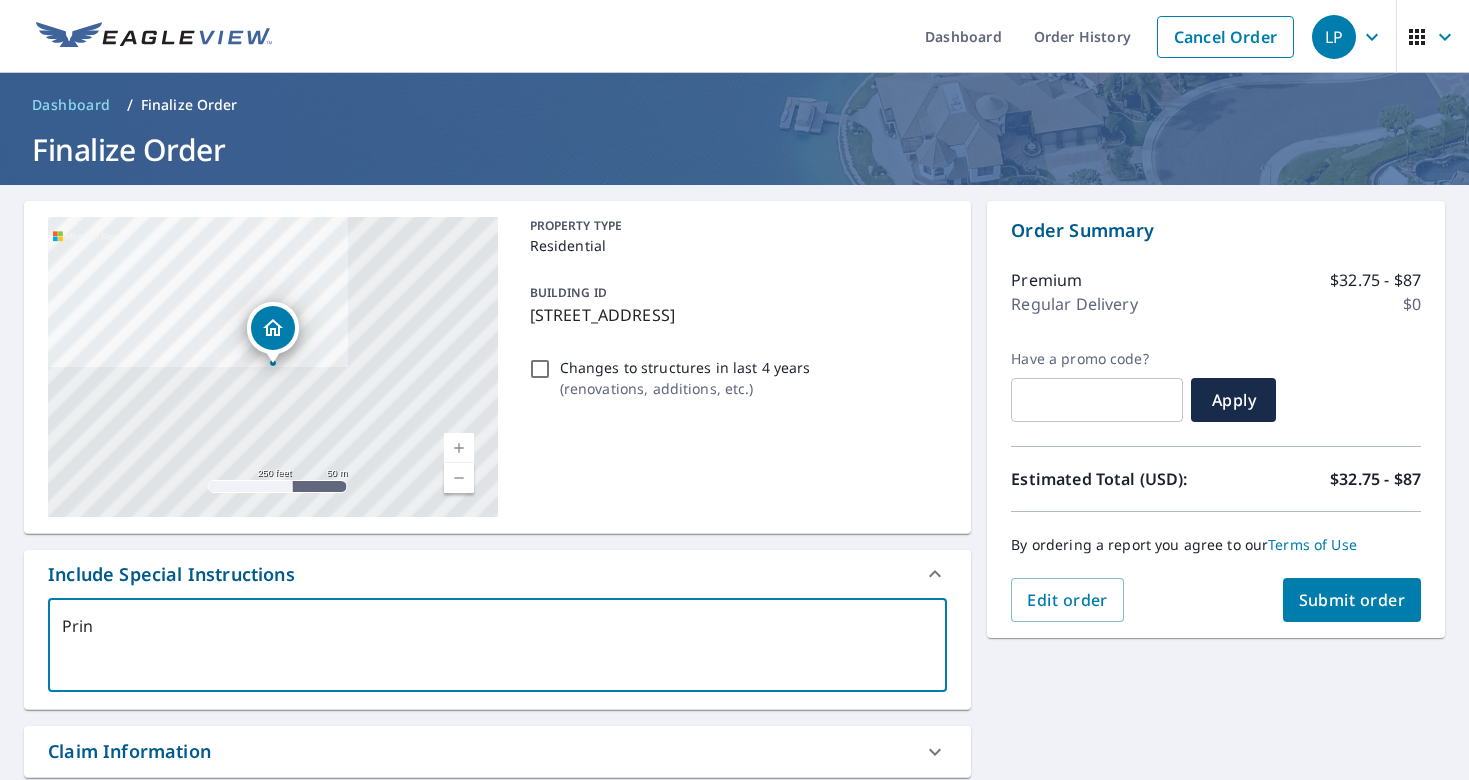 type on "Pri" 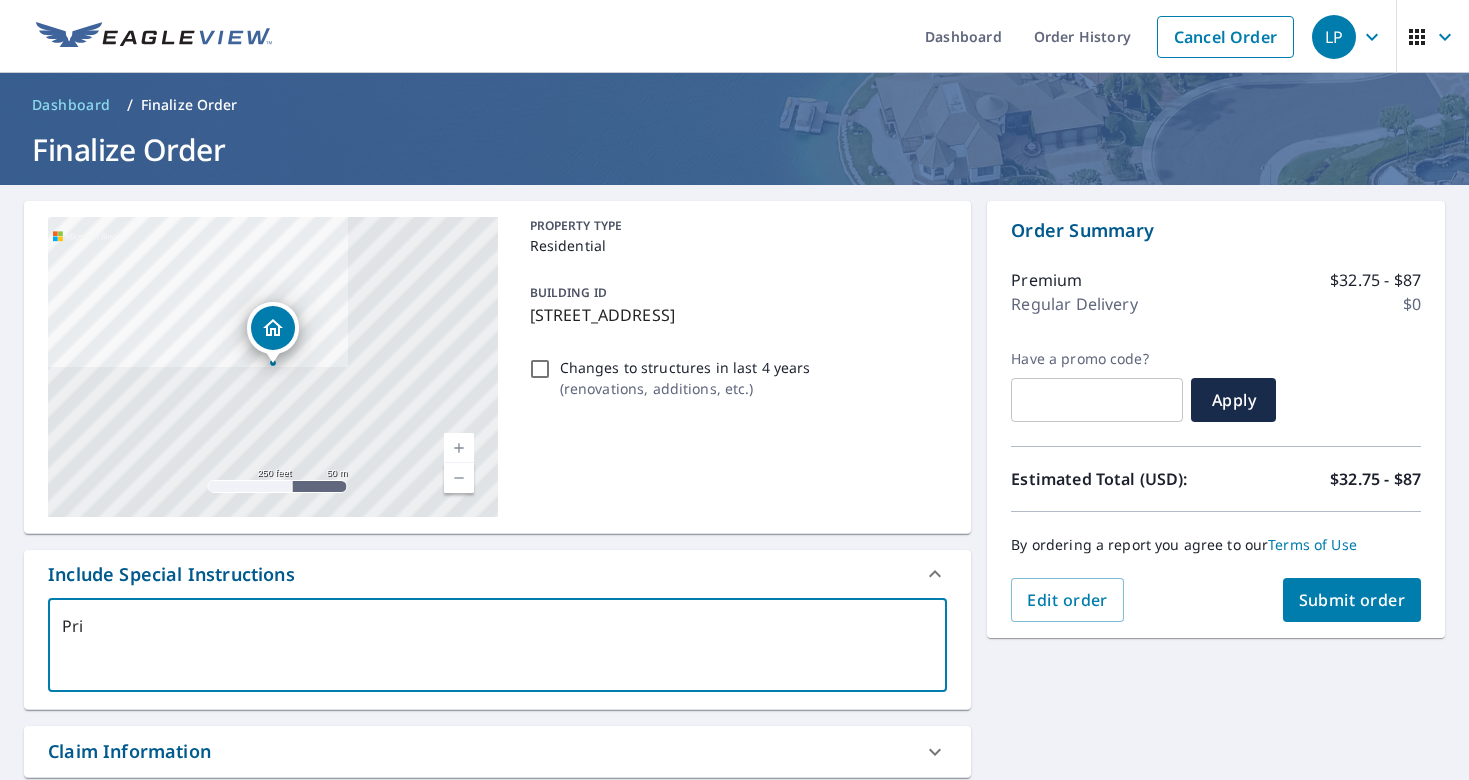 type on "Prim" 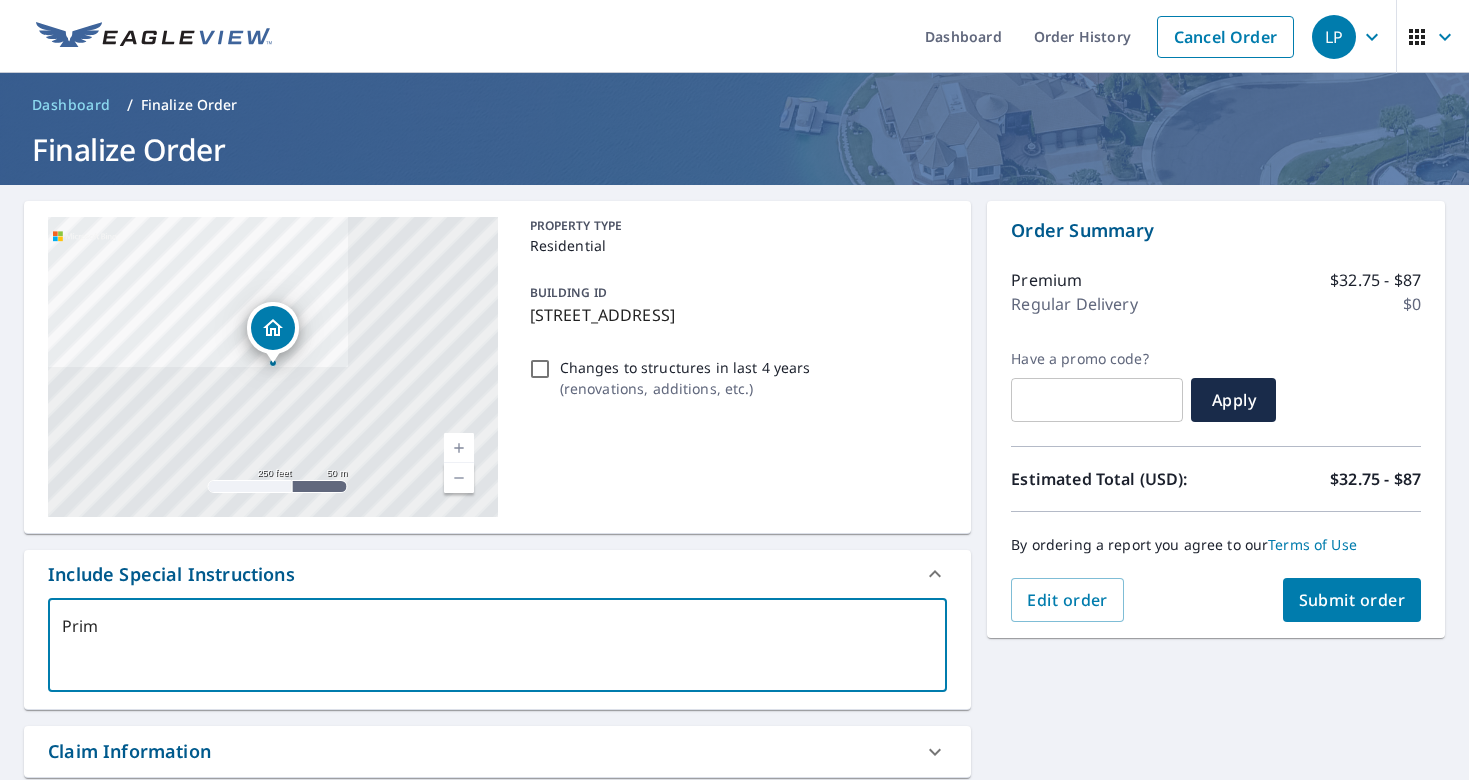 type on "Prima" 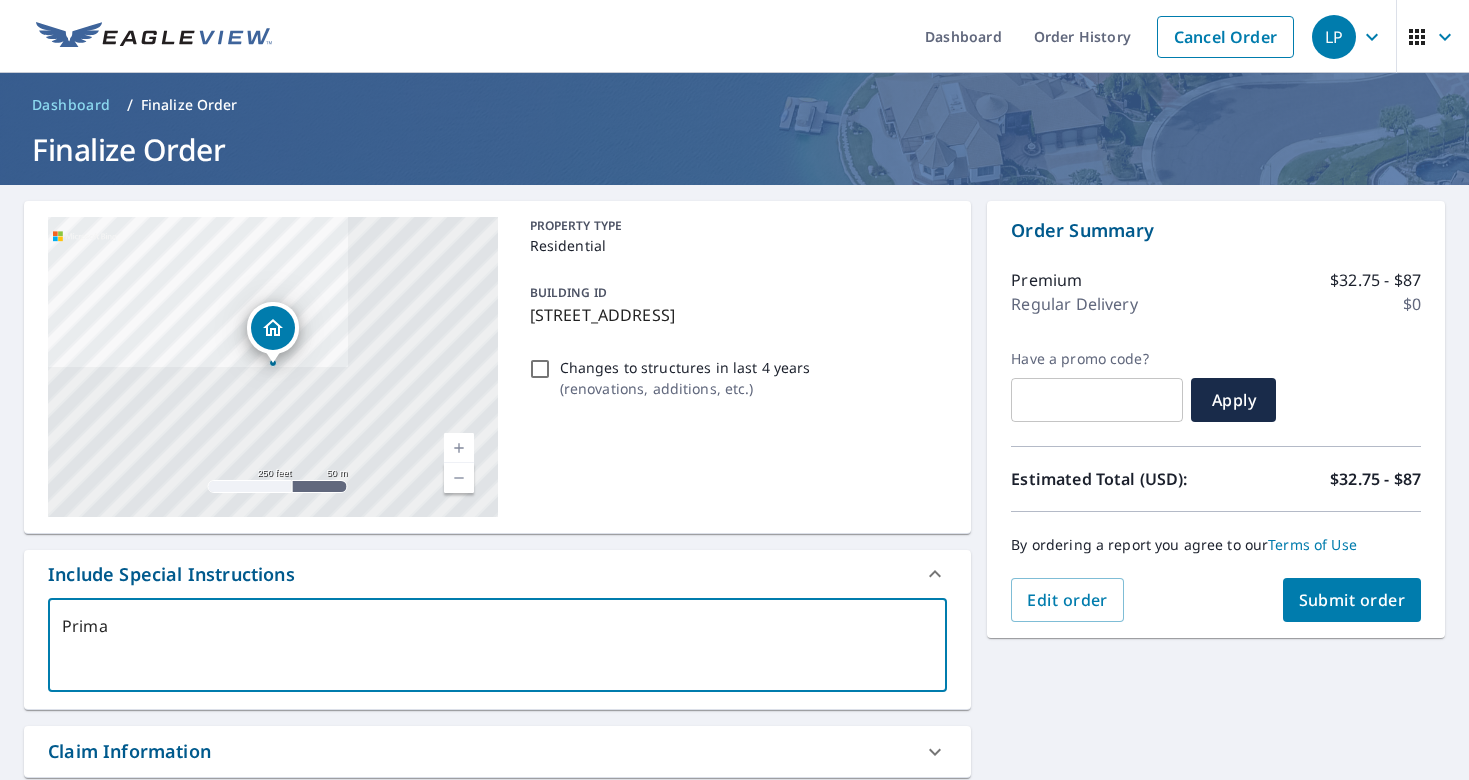 type on "Primar" 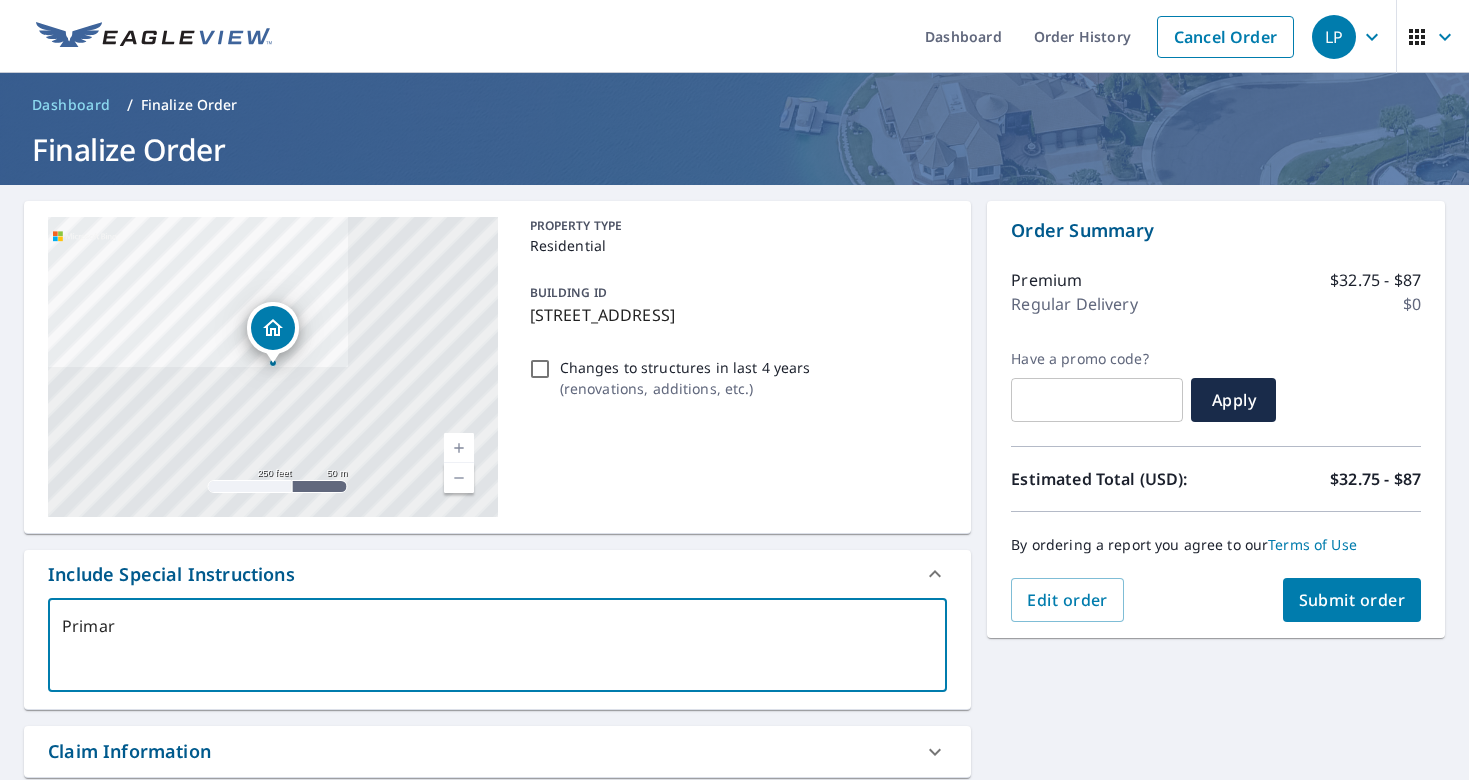 type on "Primary" 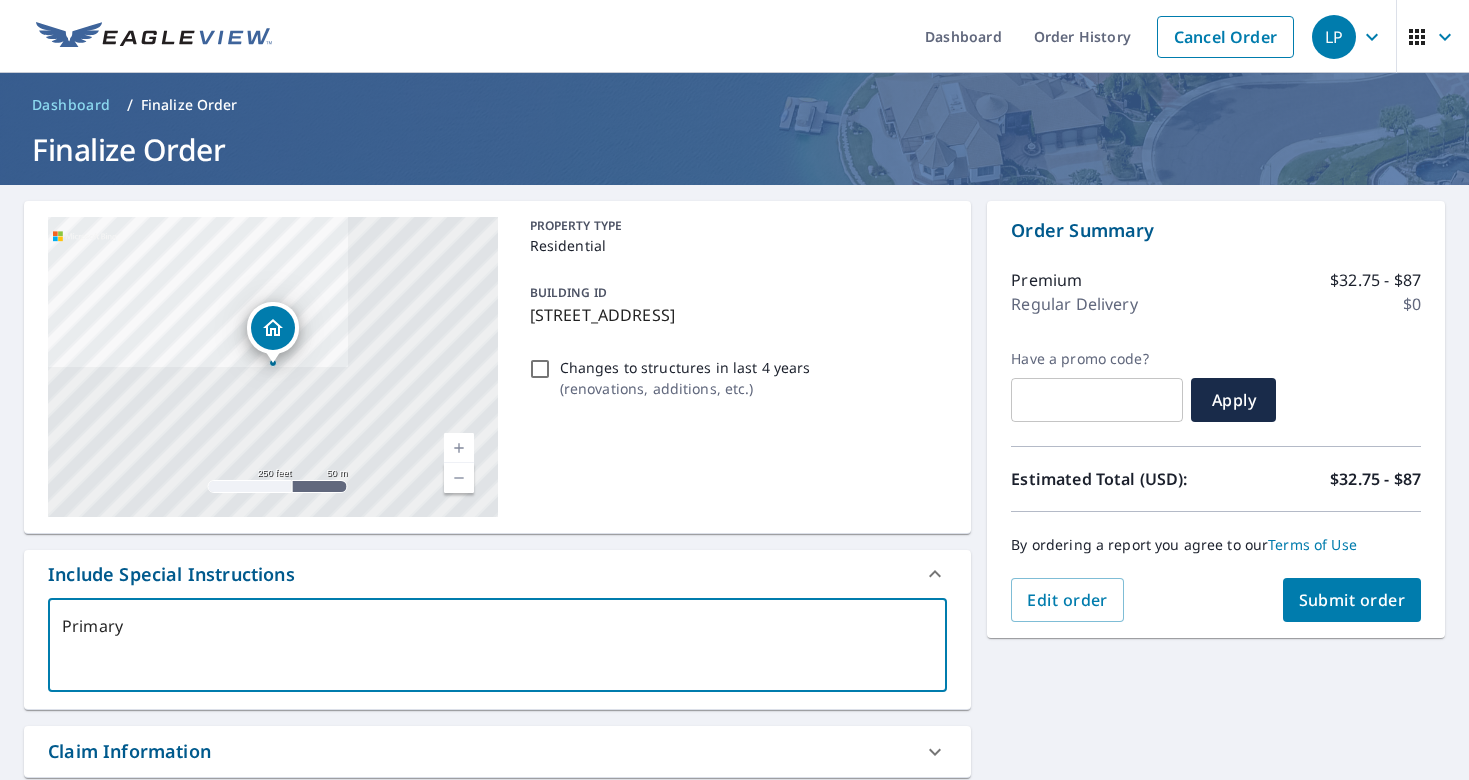 type on "Primary" 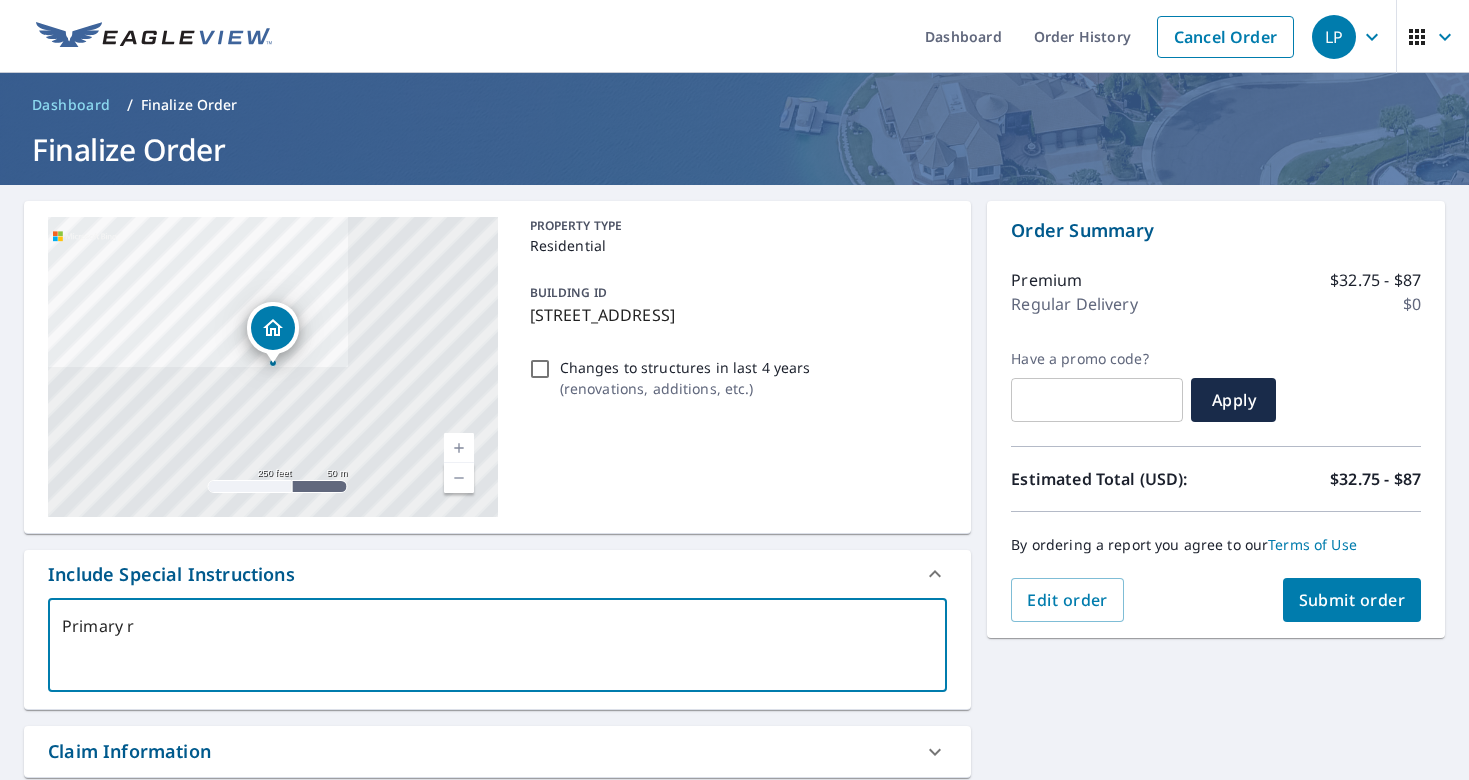 type on "Primary re" 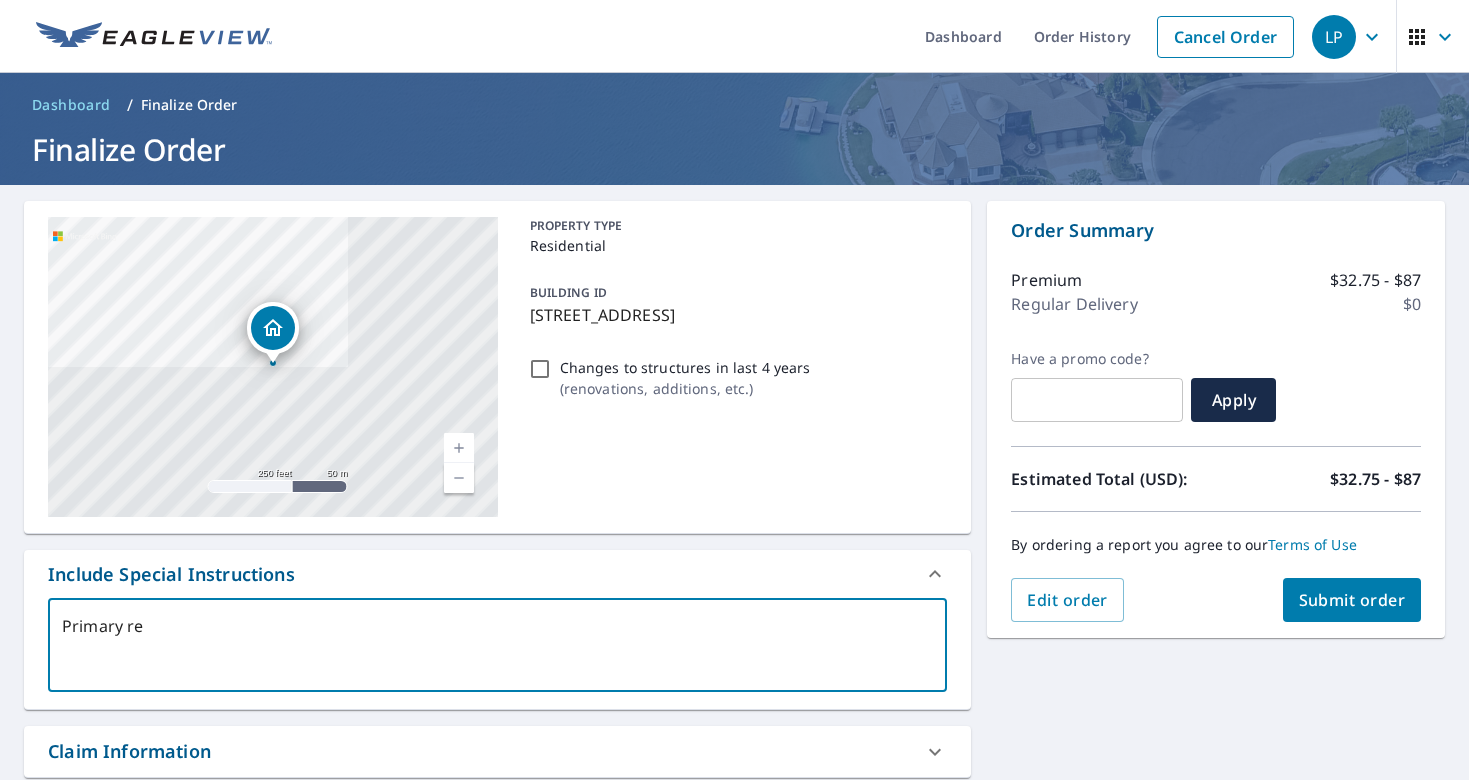type on "Primary res" 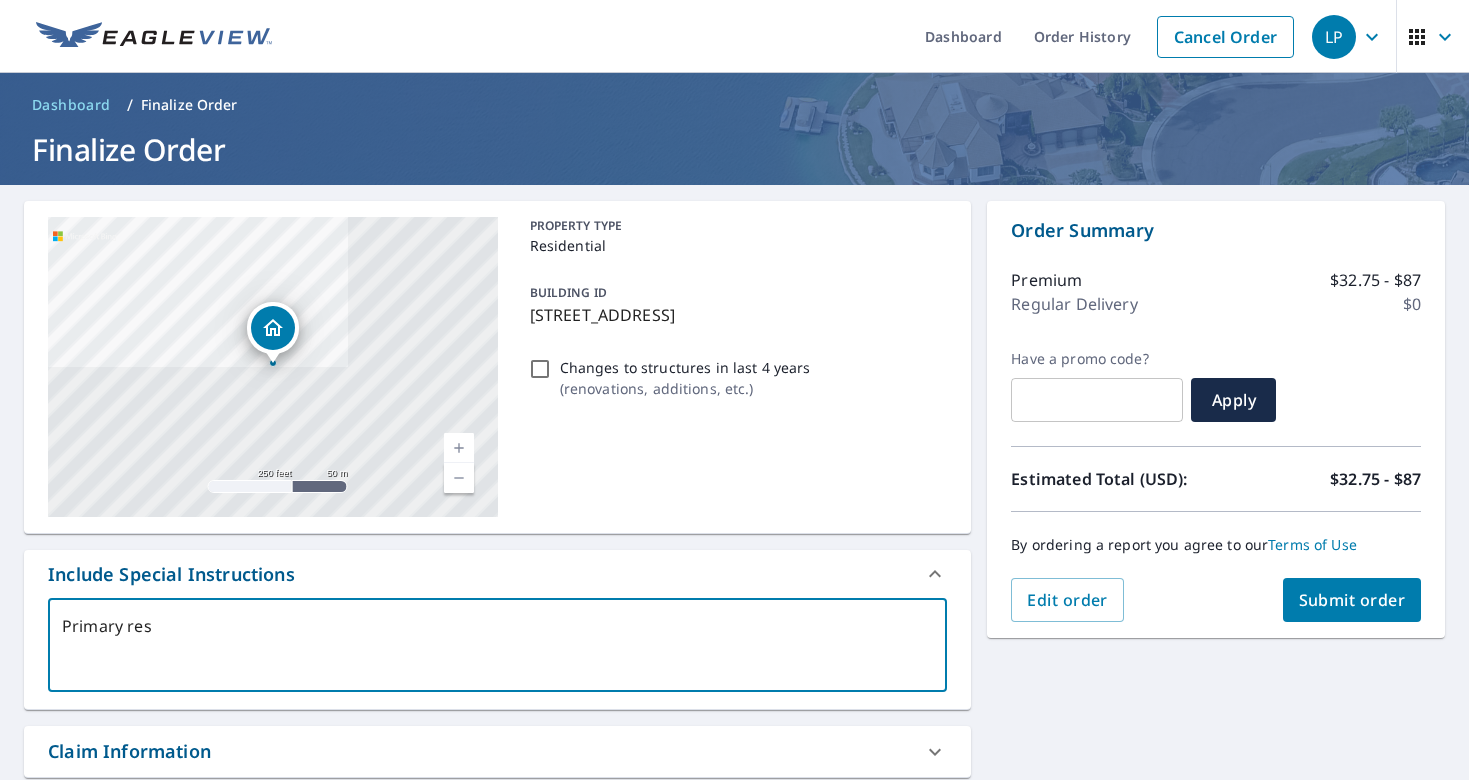 type on "Primary resi" 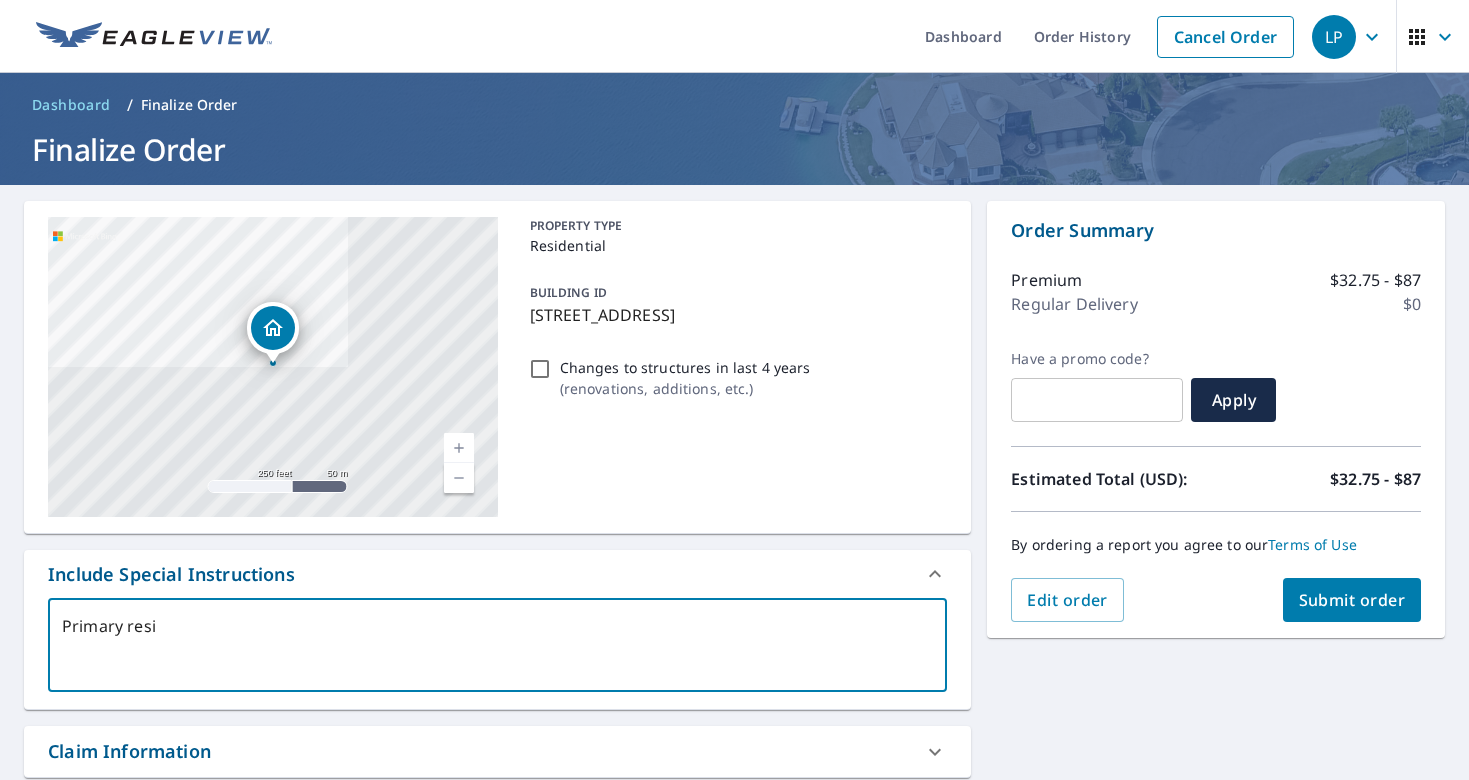 type on "Primary resid" 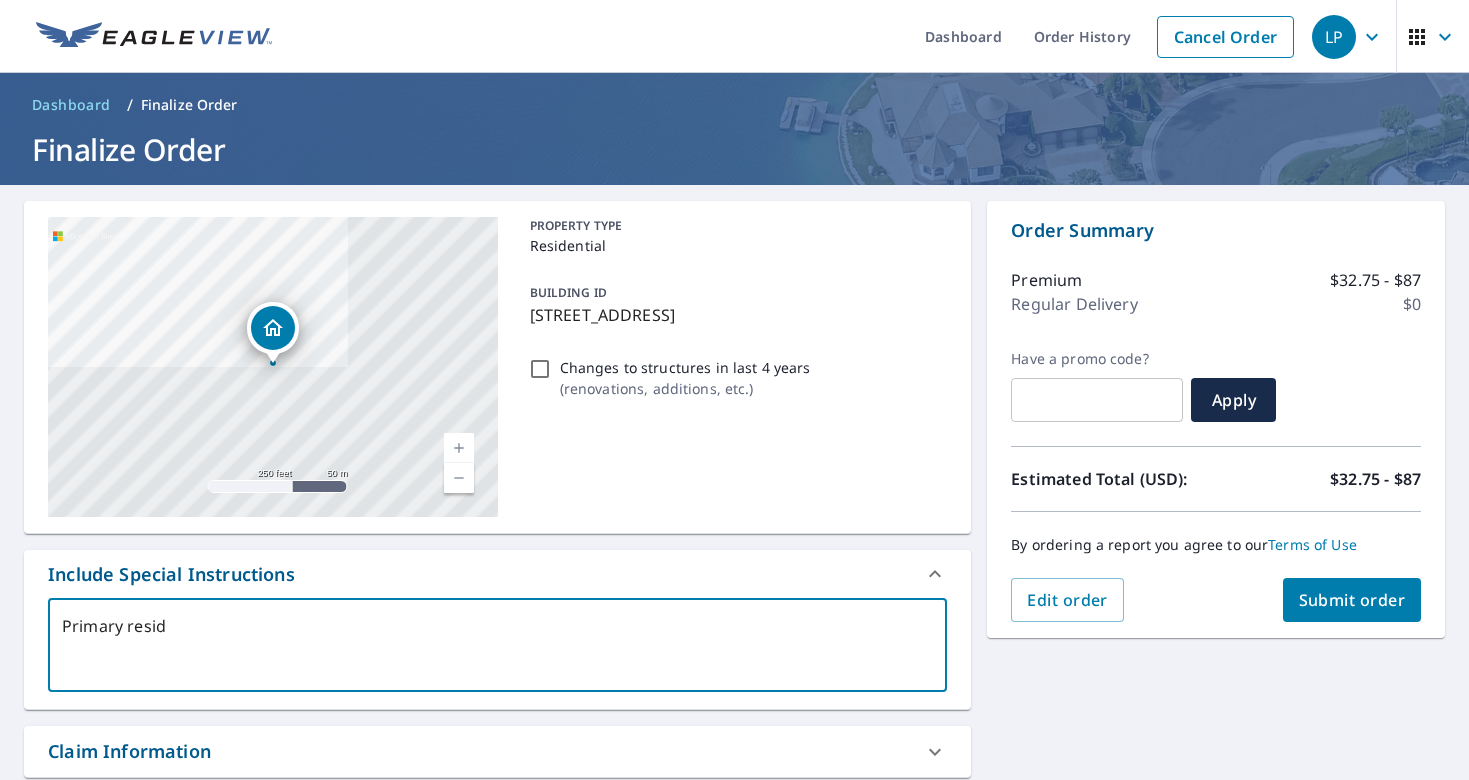 type on "Primary reside" 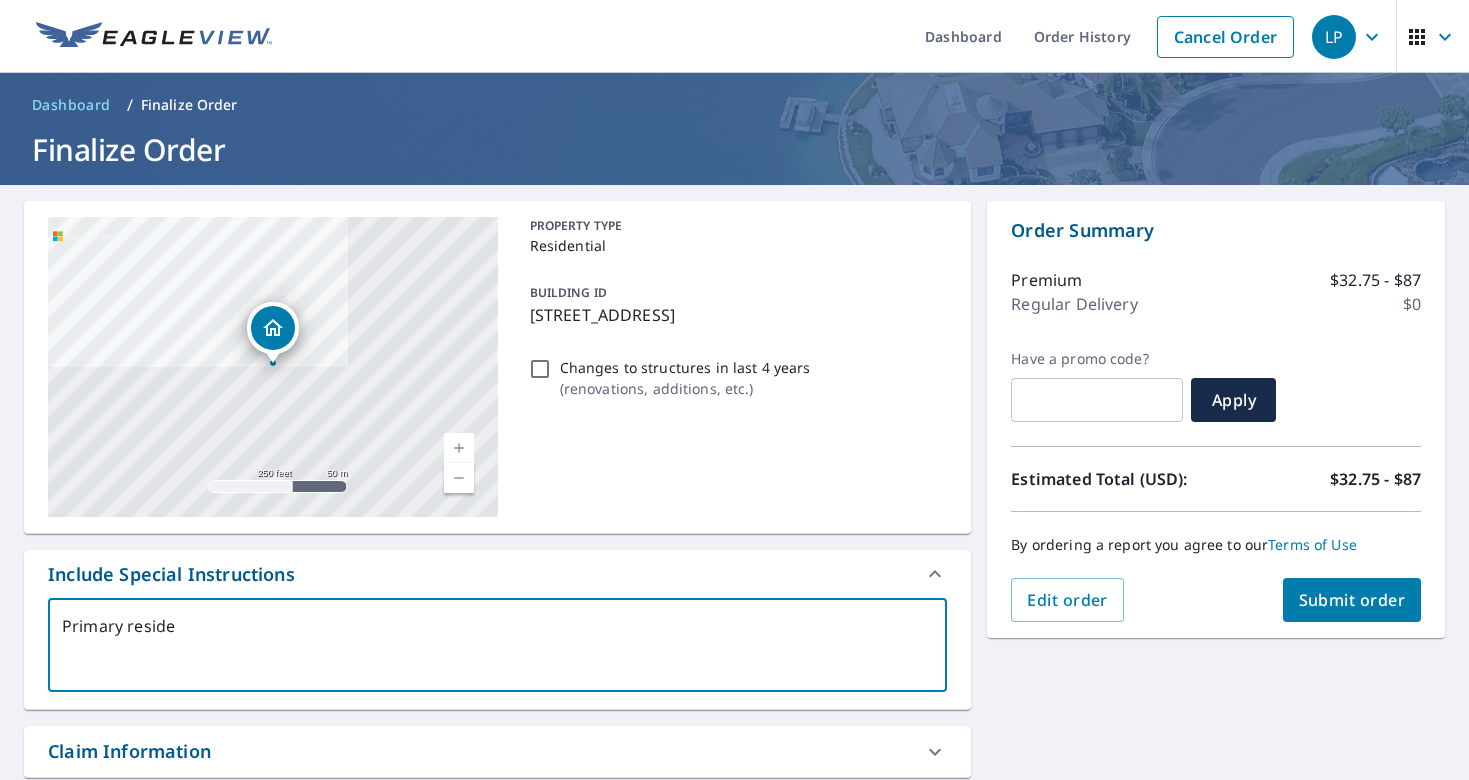 type on "Primary residen" 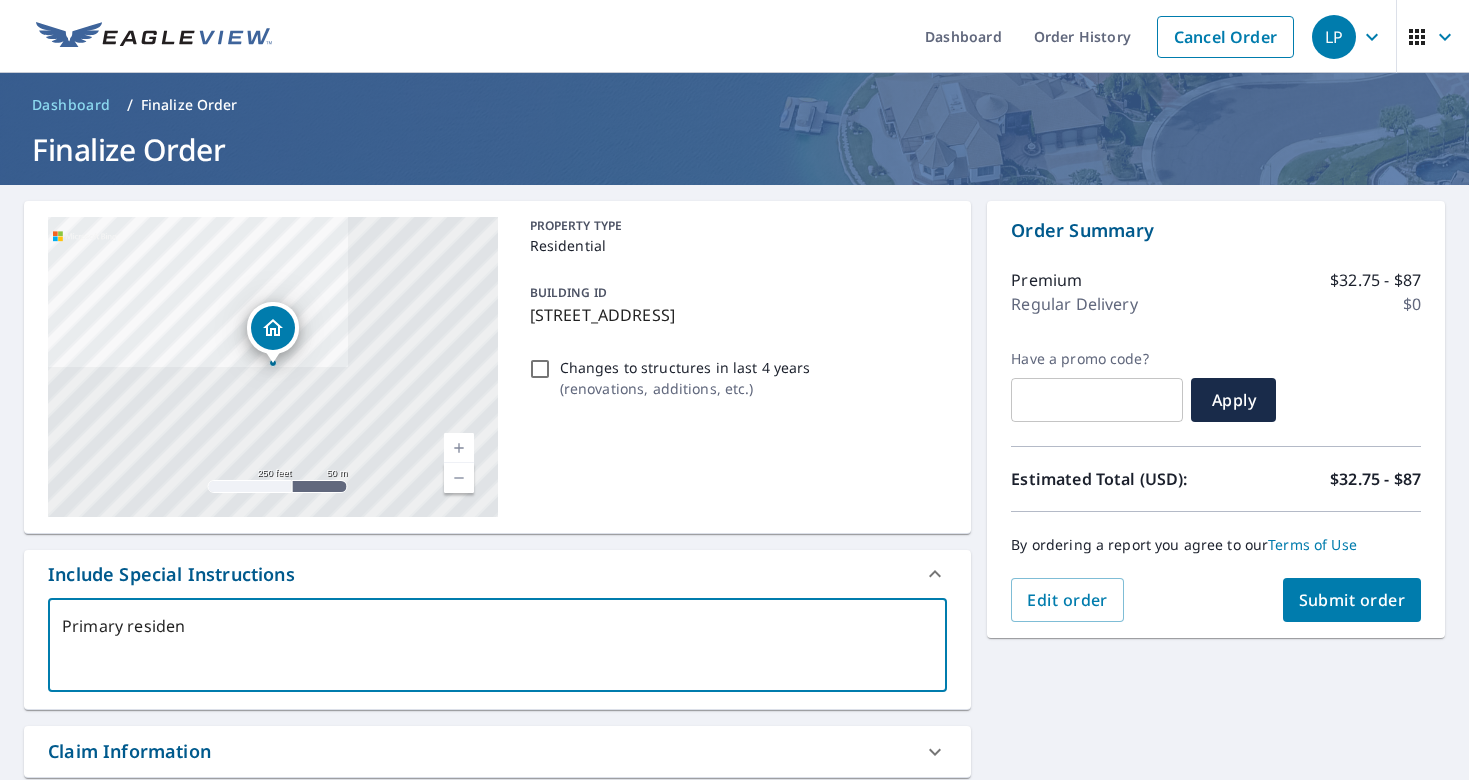 type on "Primary residenc" 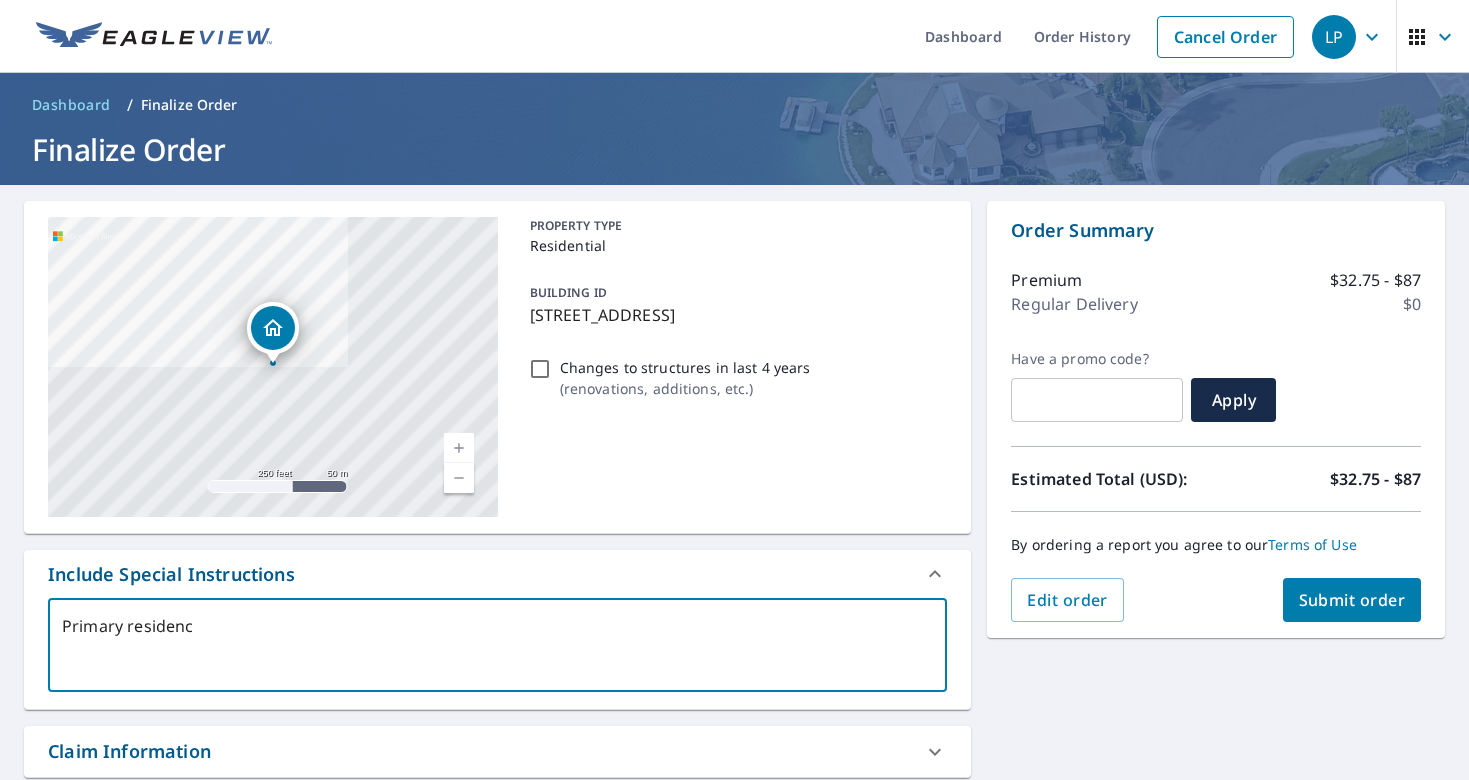 type on "Primary residence" 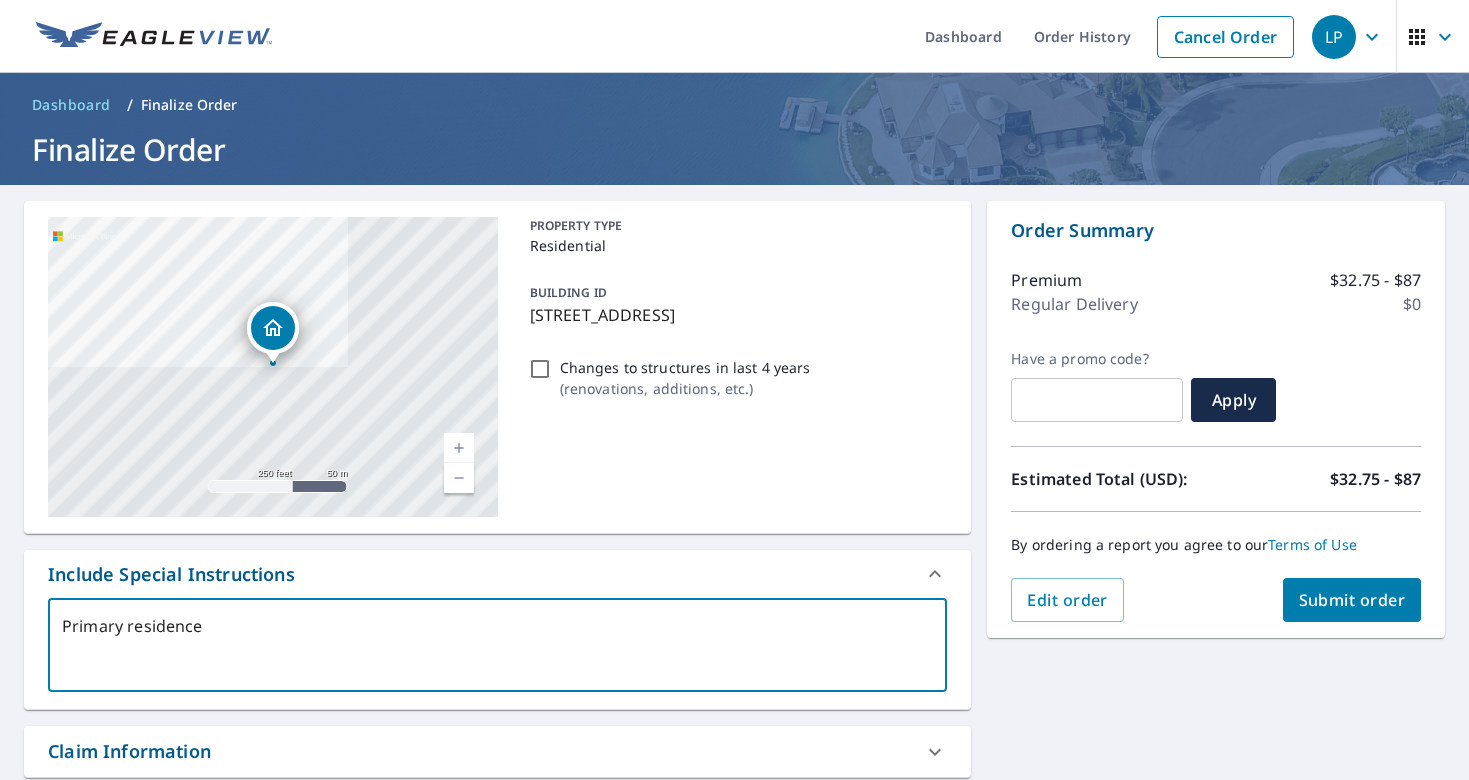 type on "Primary residence" 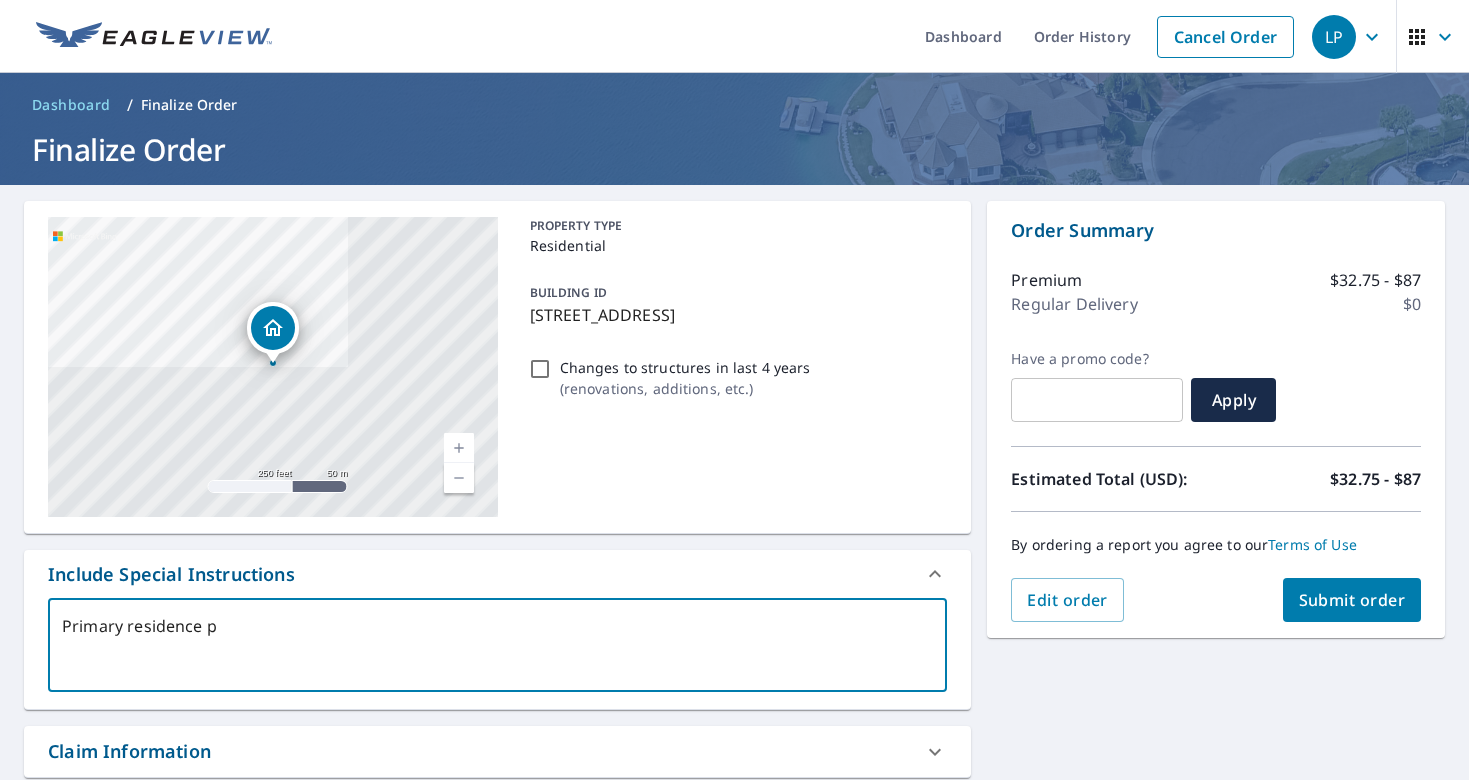type on "Primary residence pl" 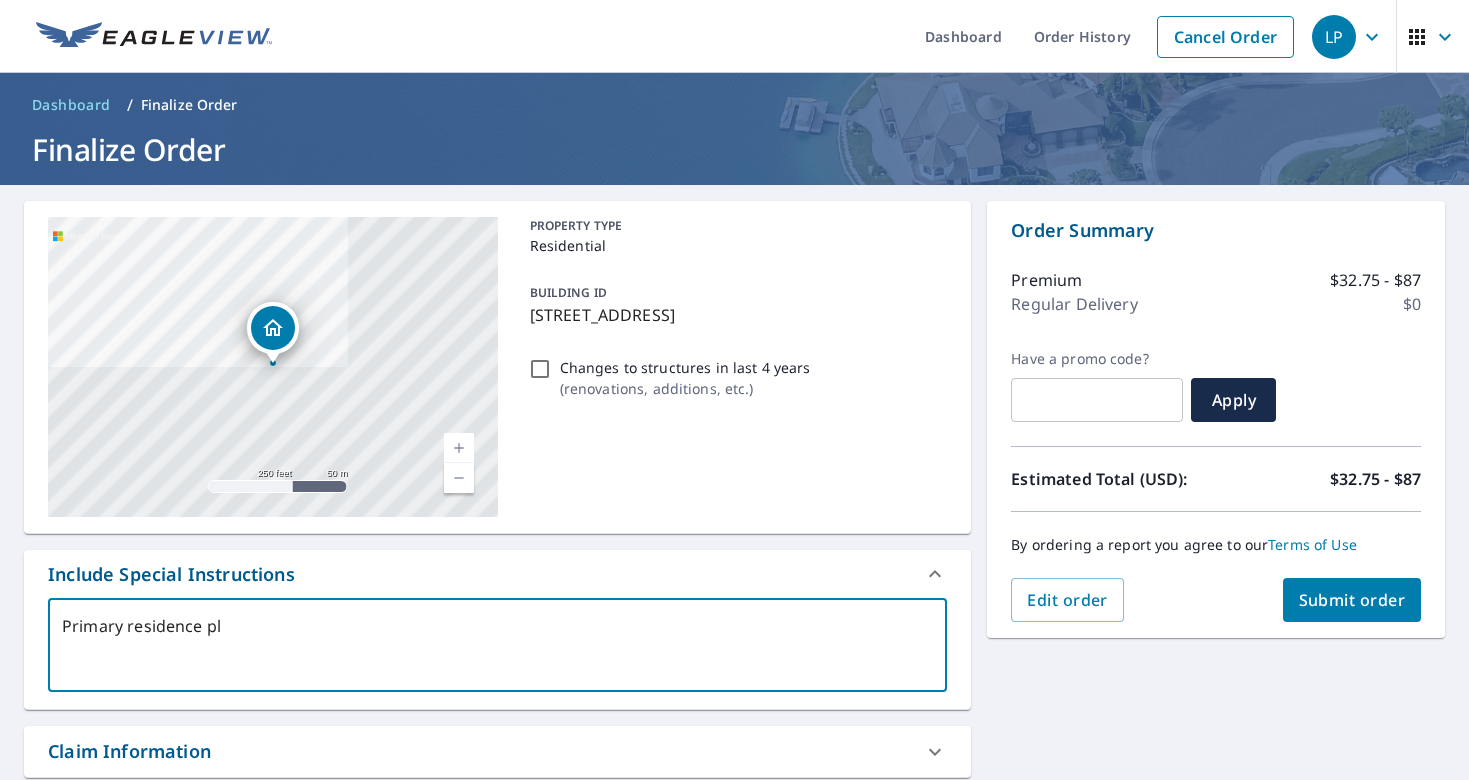 type on "Primary residence plu" 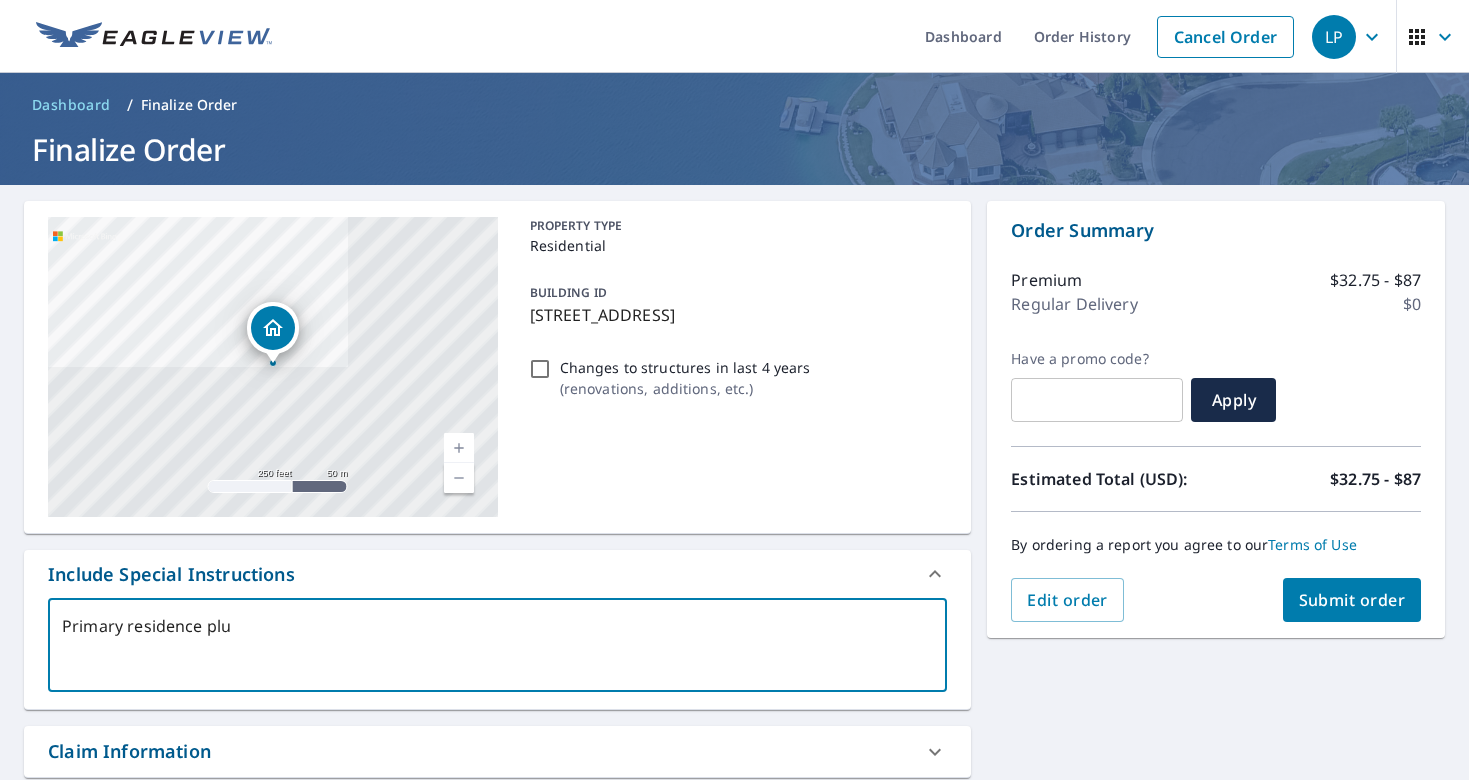 type on "Primary residence plus" 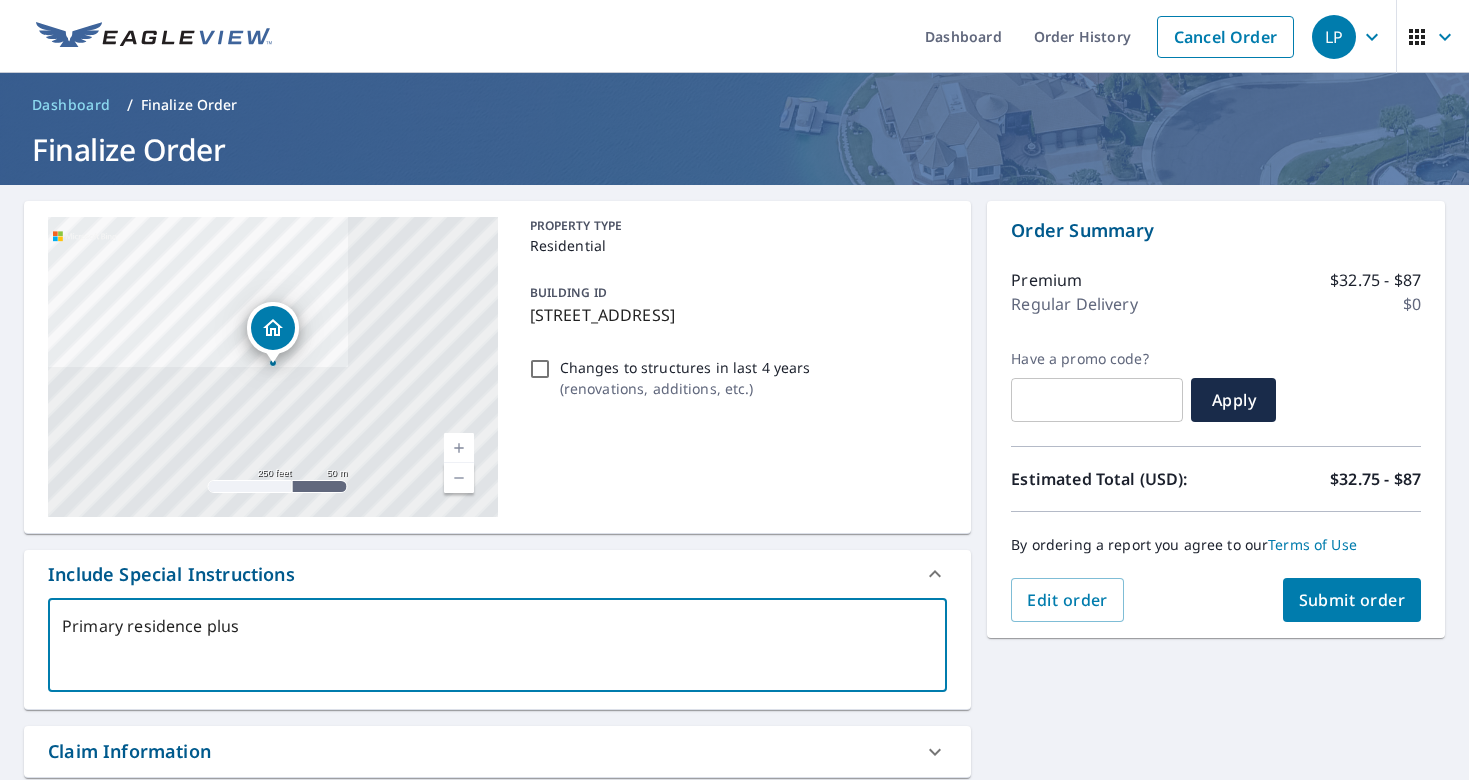type on "Primary residence plus" 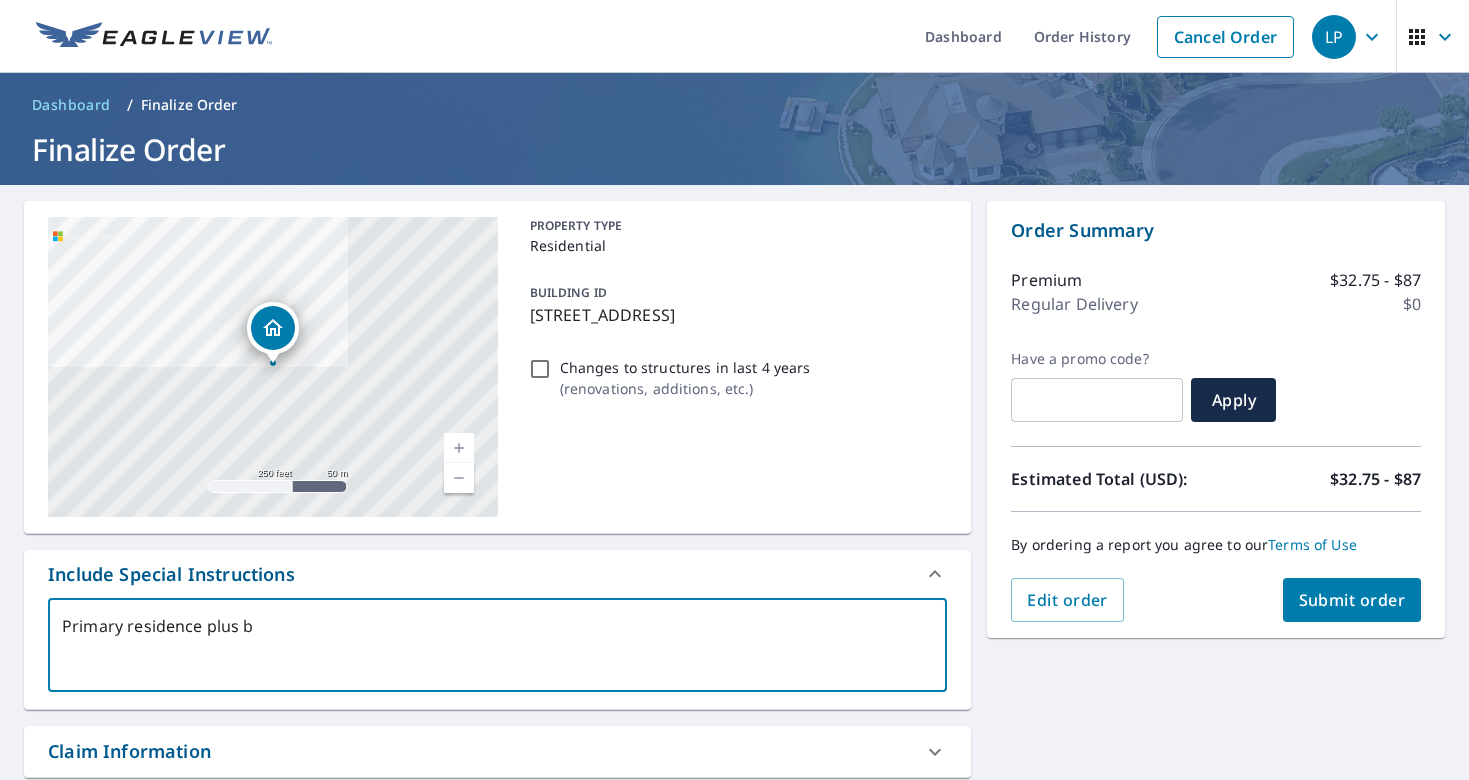 type on "Primary residence plus bo" 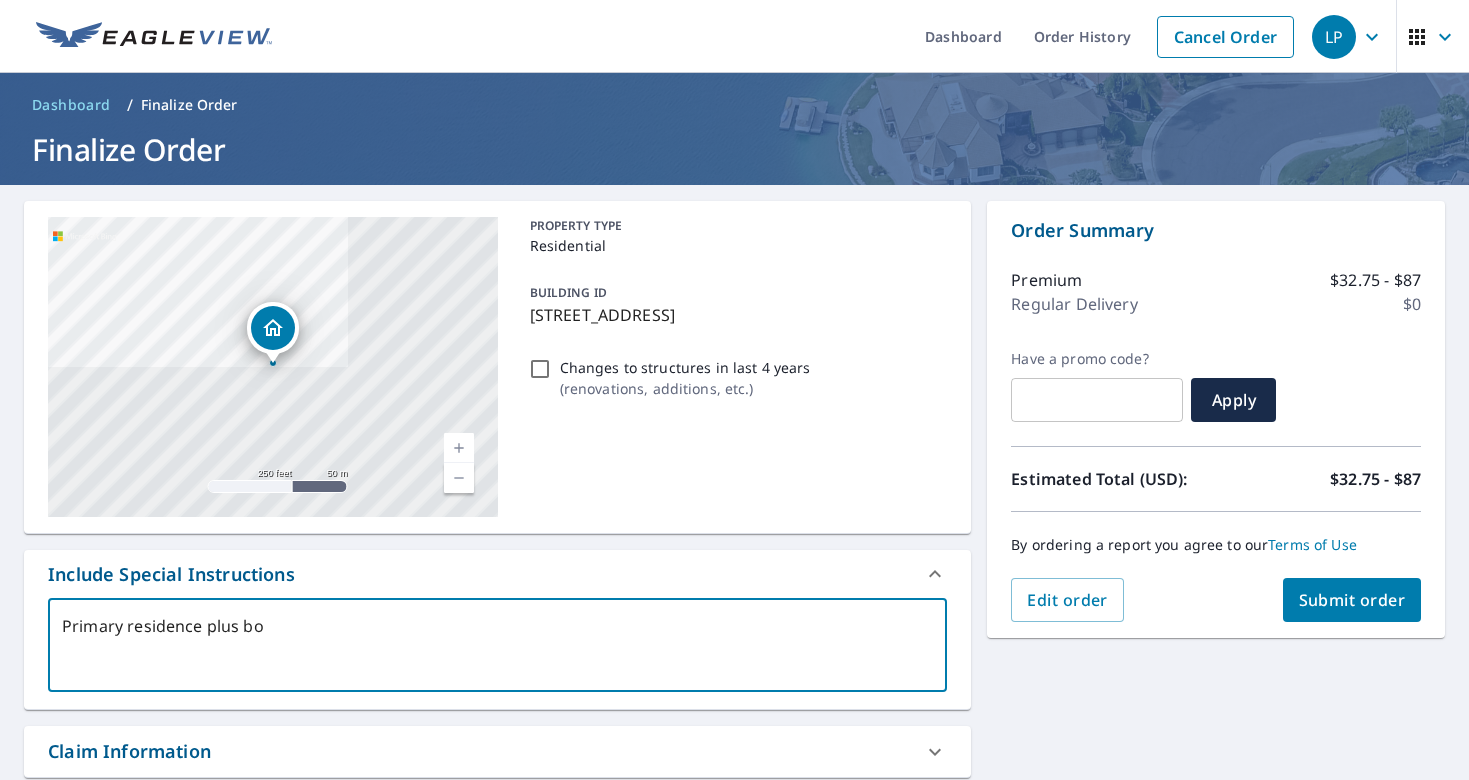type on "Primary residence plus bot" 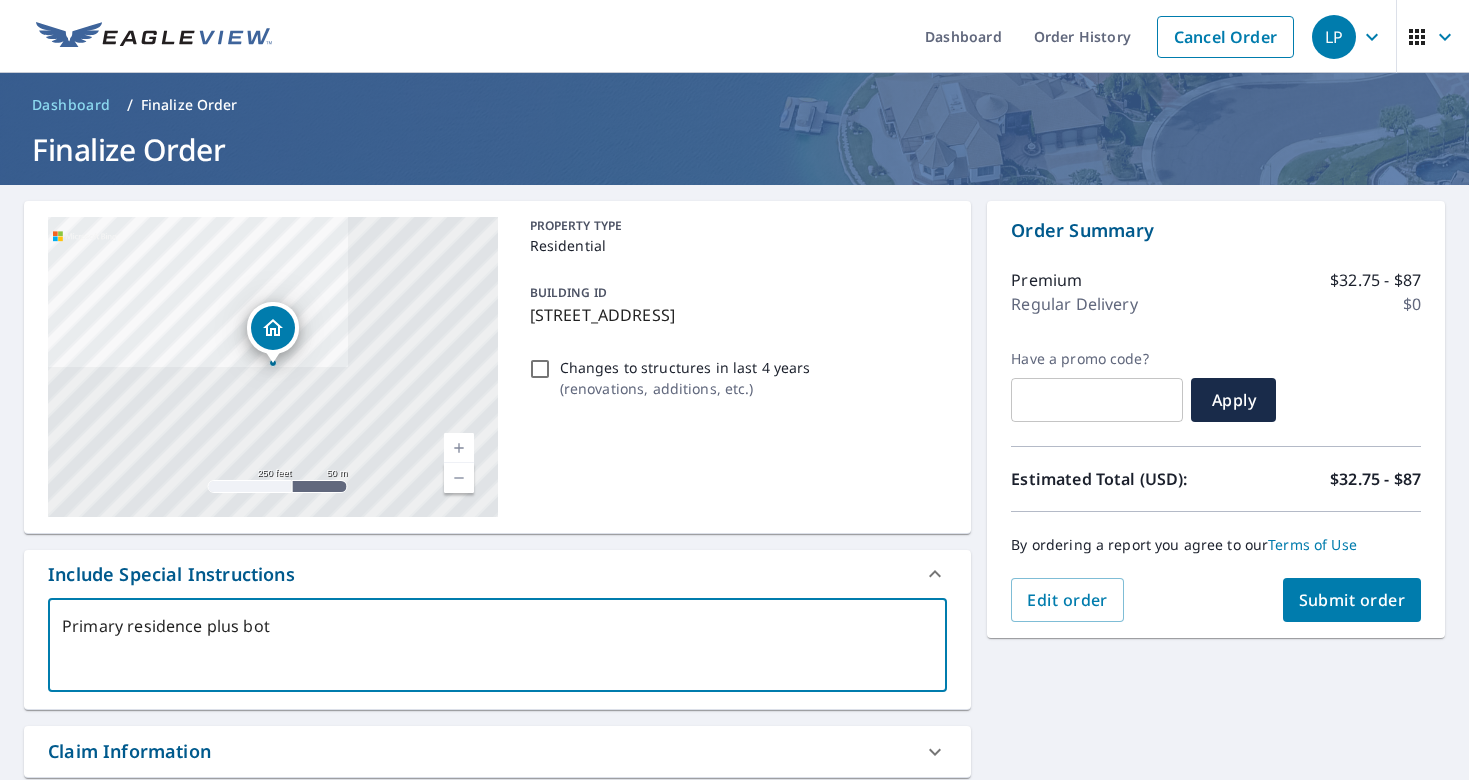 type on "x" 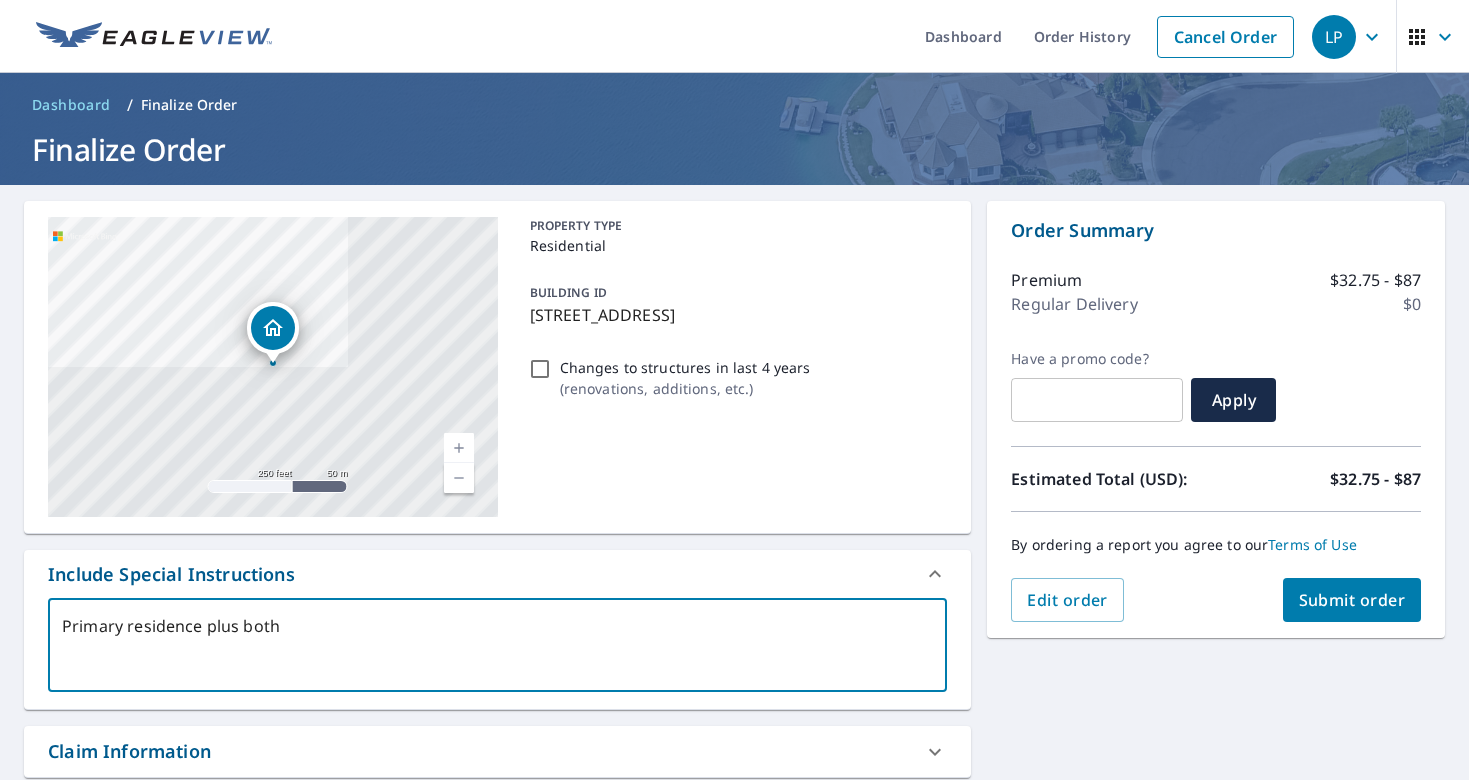 type on "Primary residence plus both" 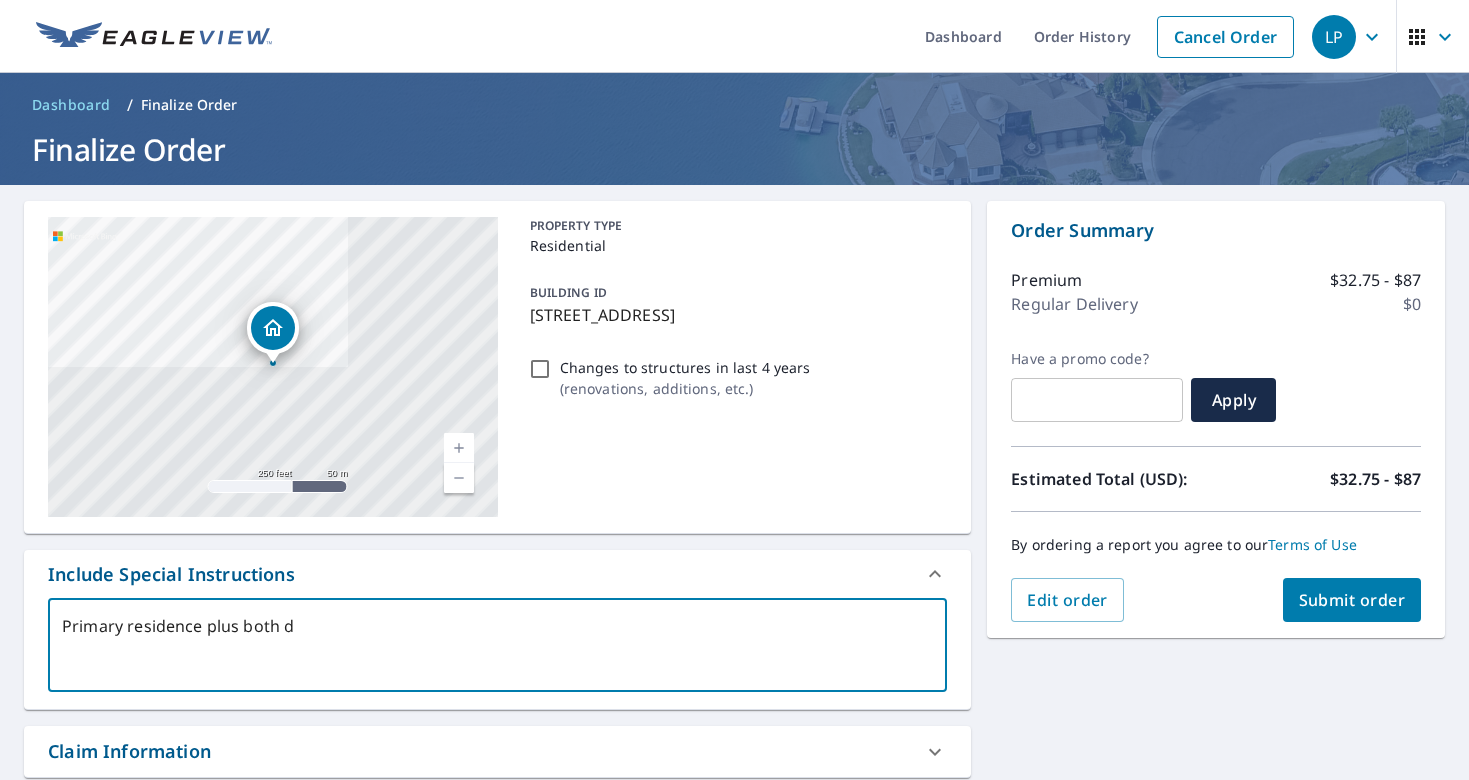 type on "Primary residence plus both de" 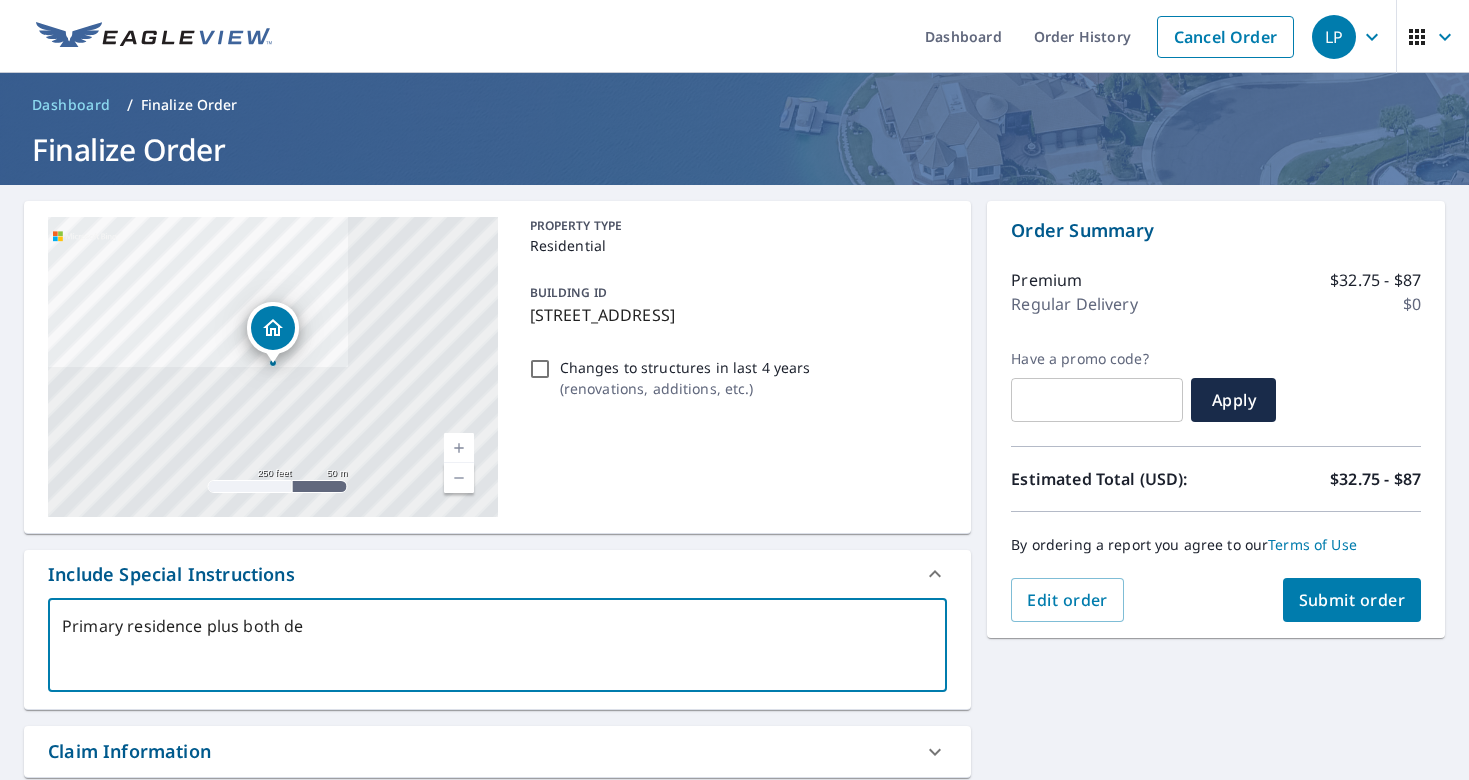 type on "Primary residence plus both det" 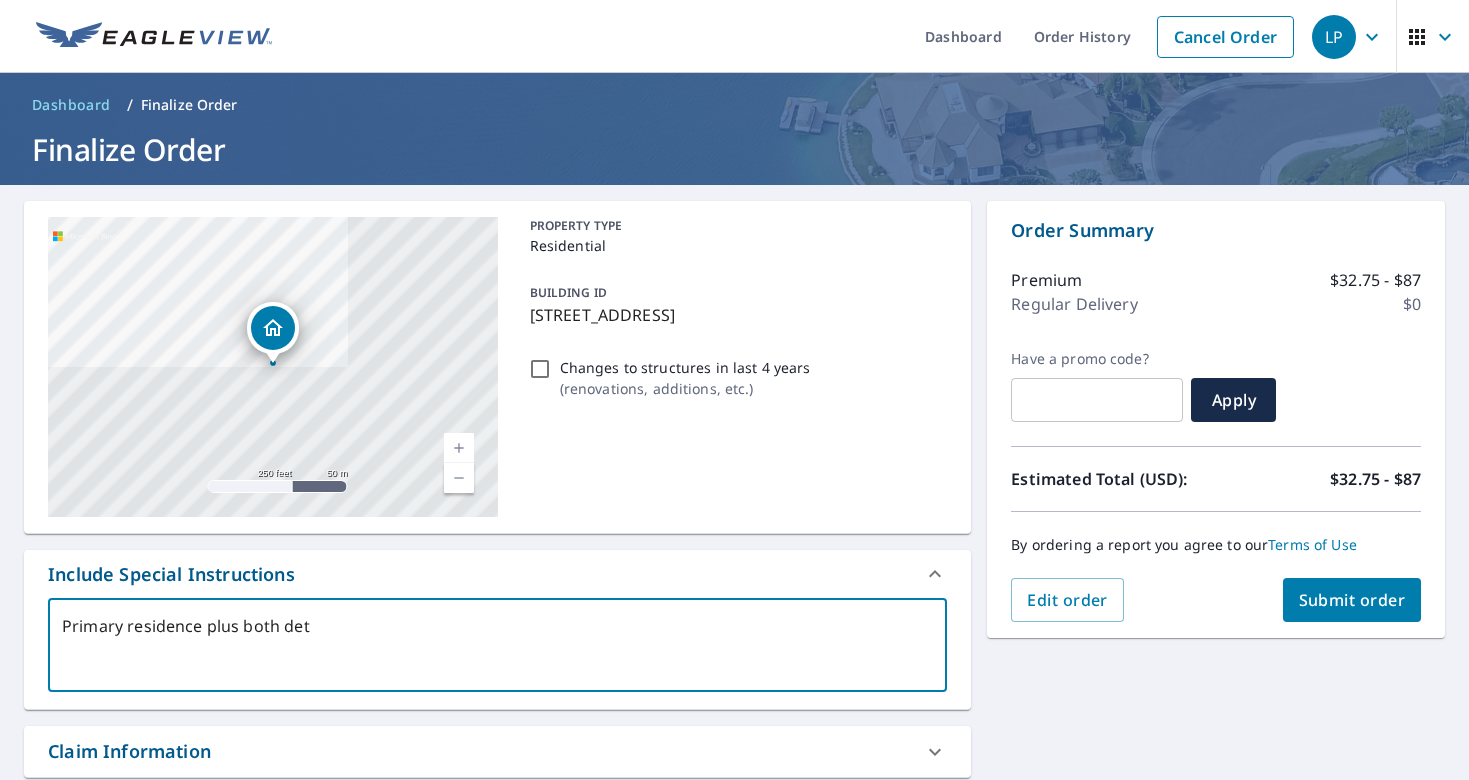type on "Primary residence plus both deta" 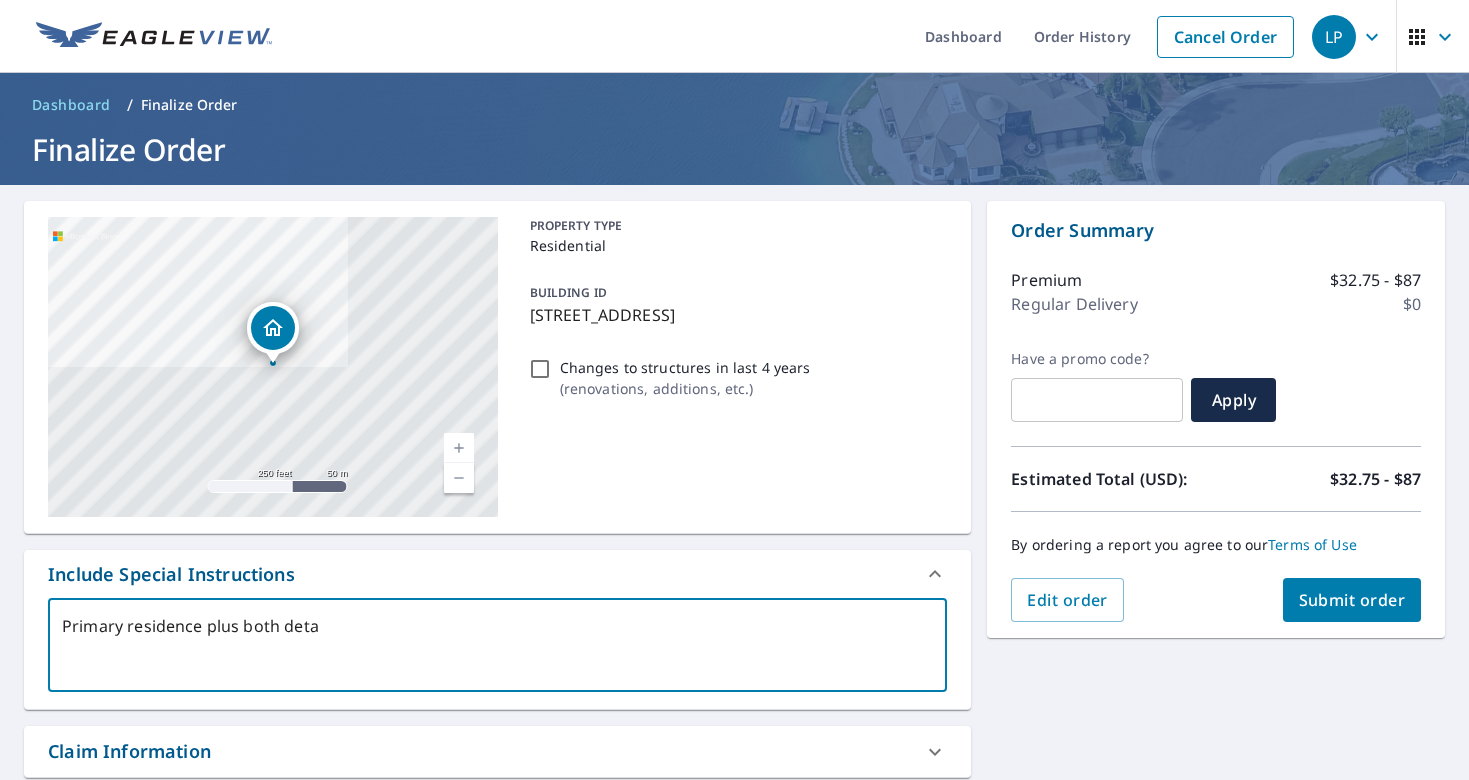 type on "Primary residence plus both detac" 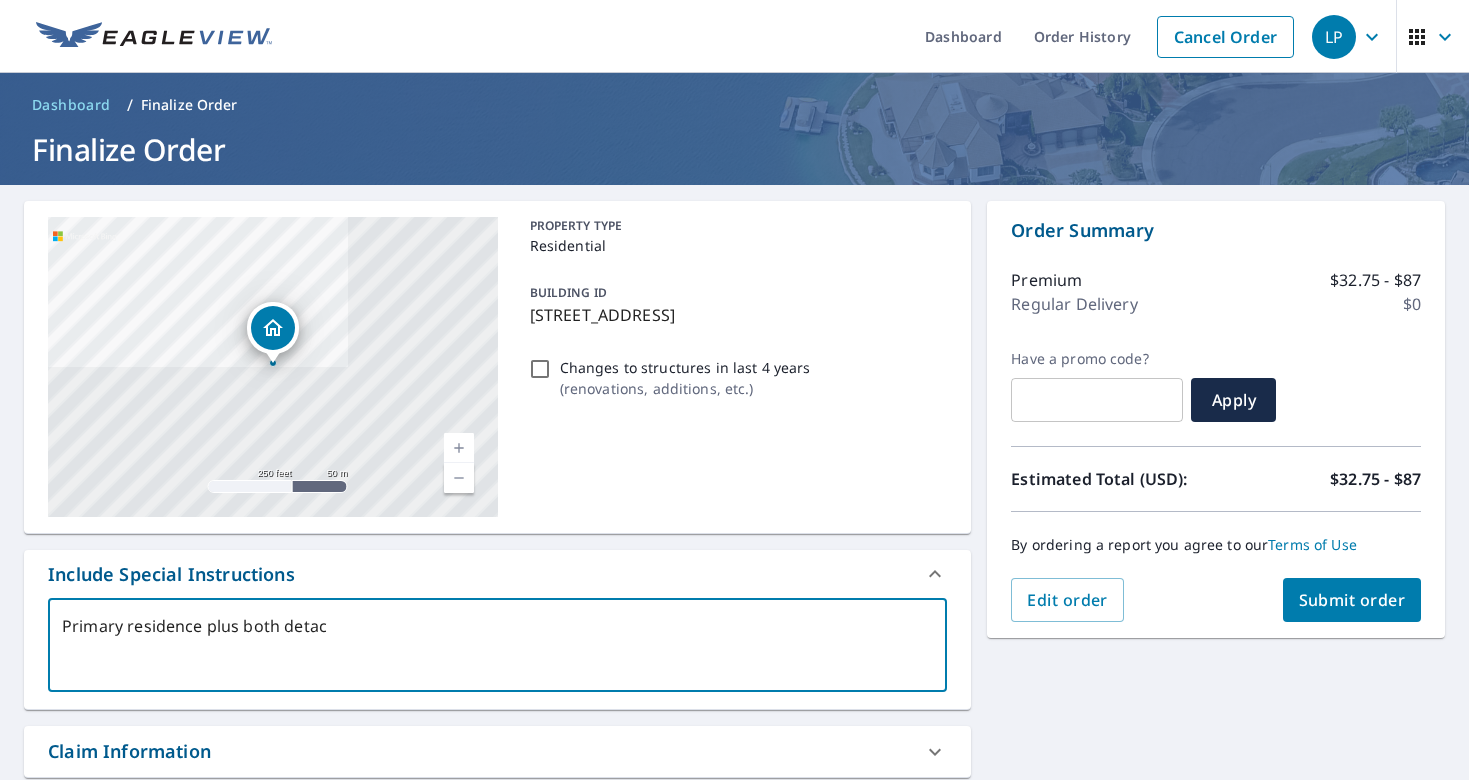 type on "Primary residence plus both detach" 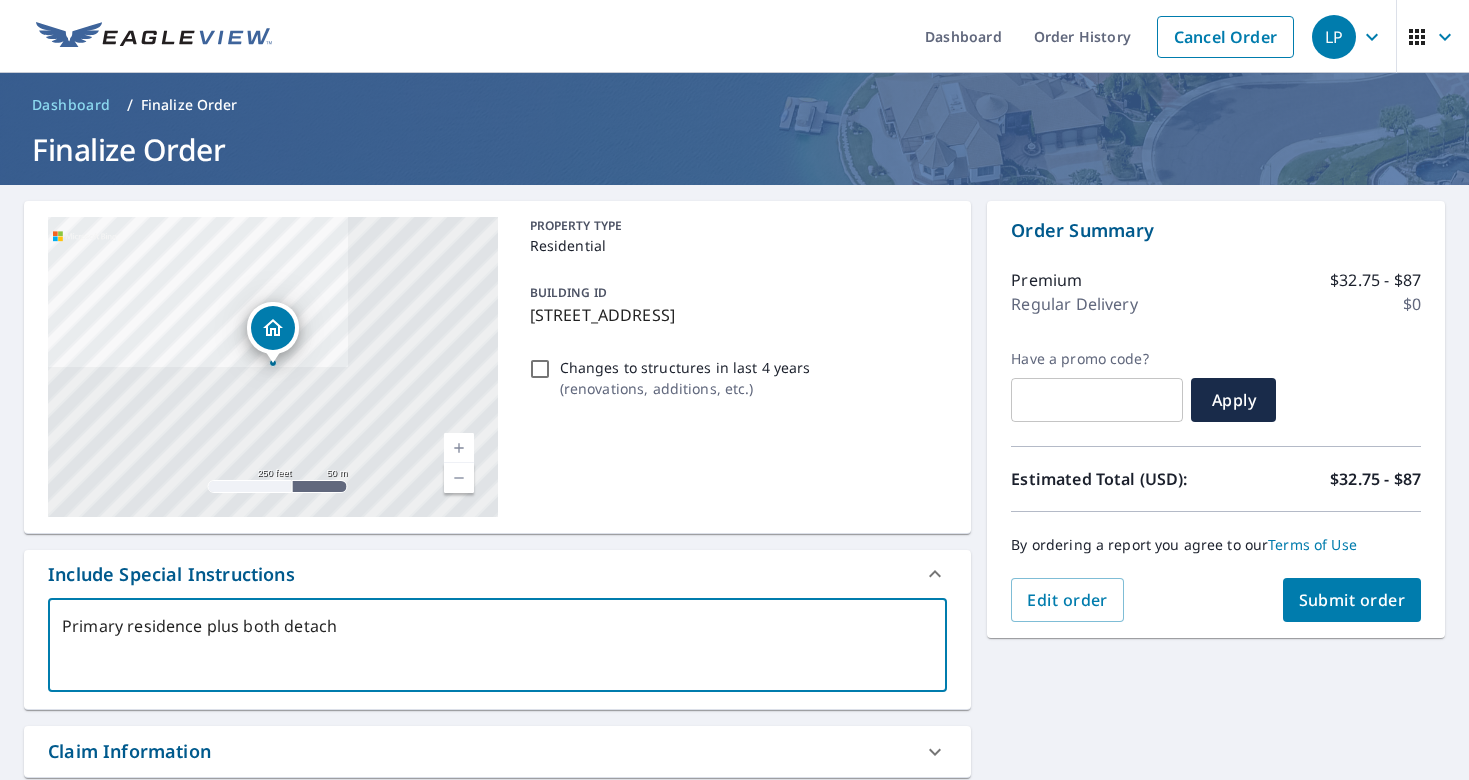 type on "Primary residence plus both detache" 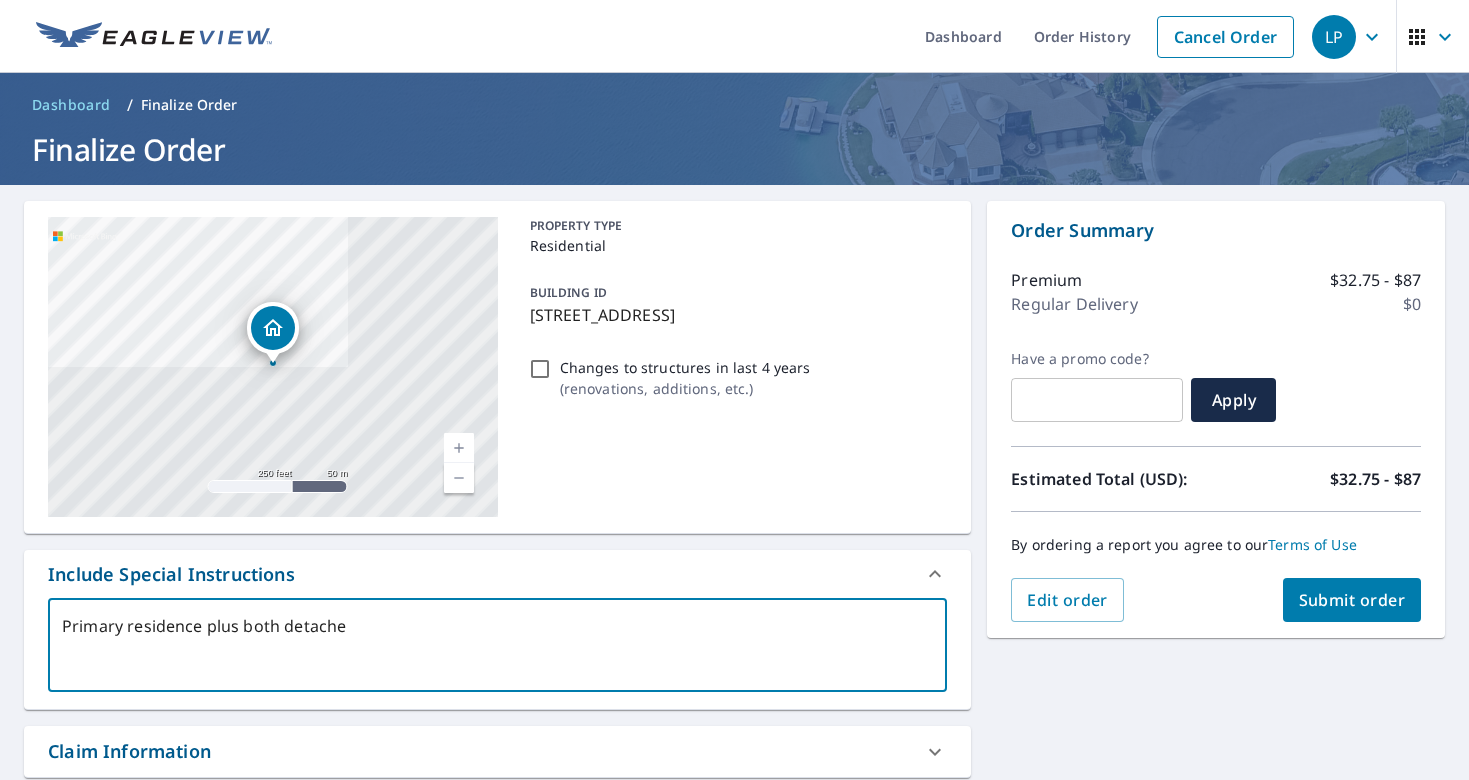 type on "Primary residence plus both detached" 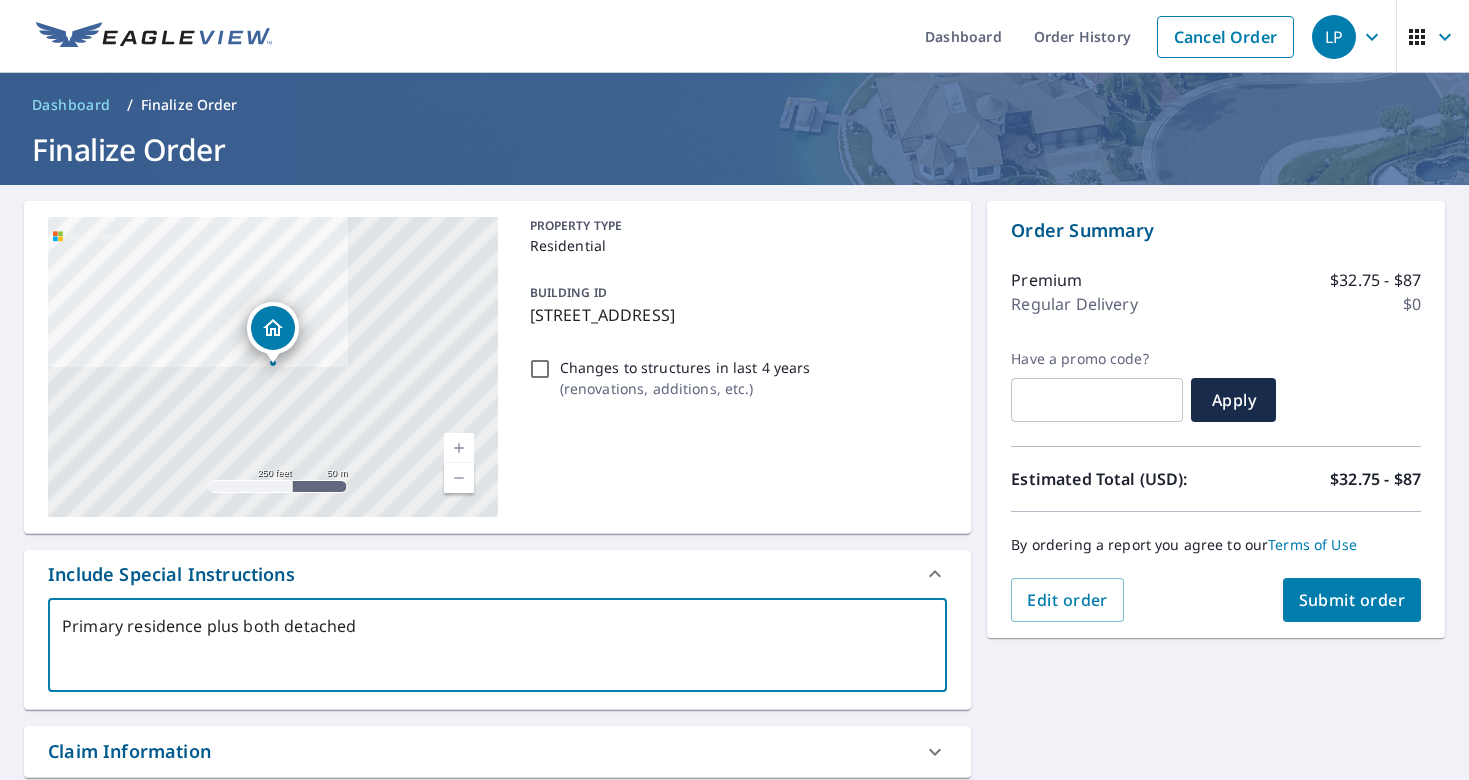 type on "Primary residence plus both detached" 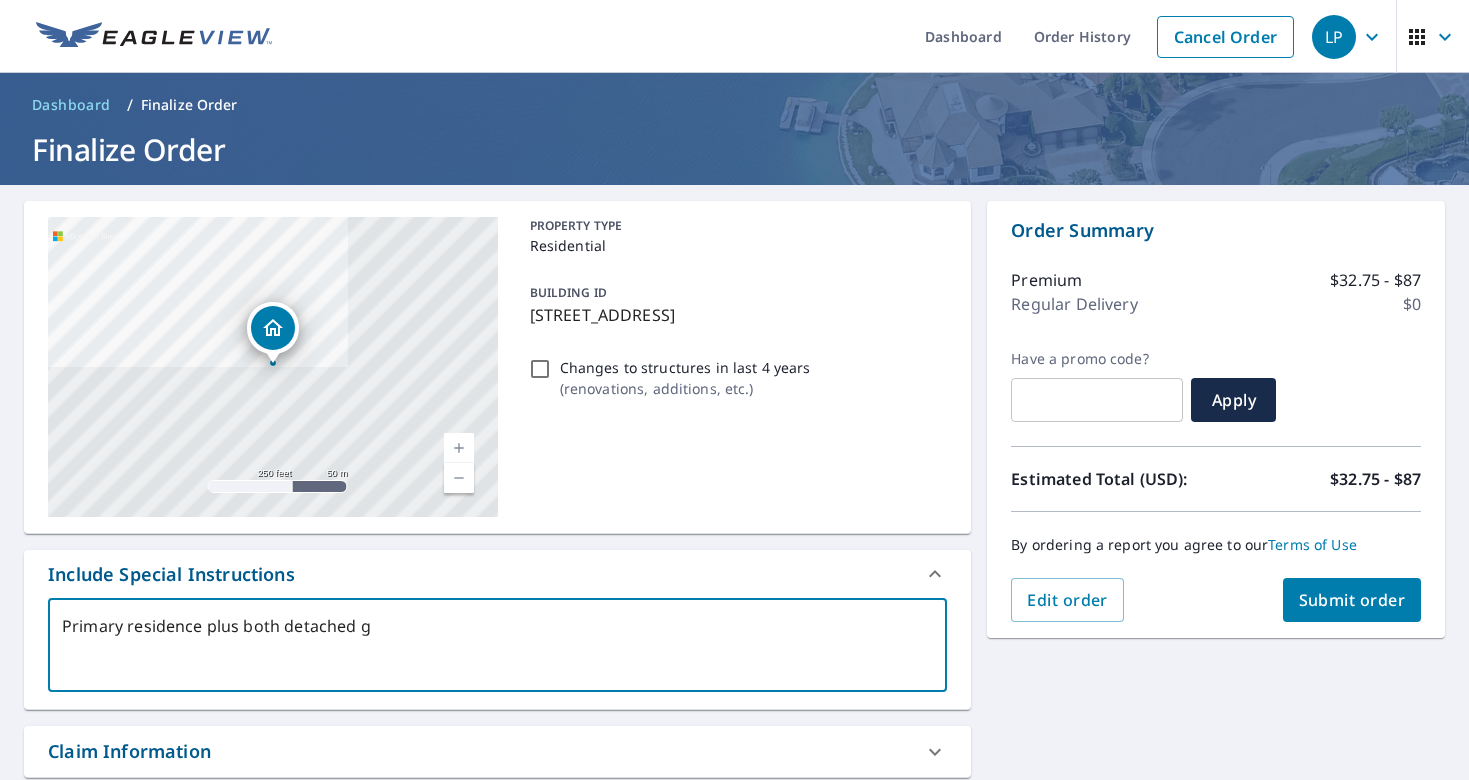 type on "Primary residence plus both detached ga" 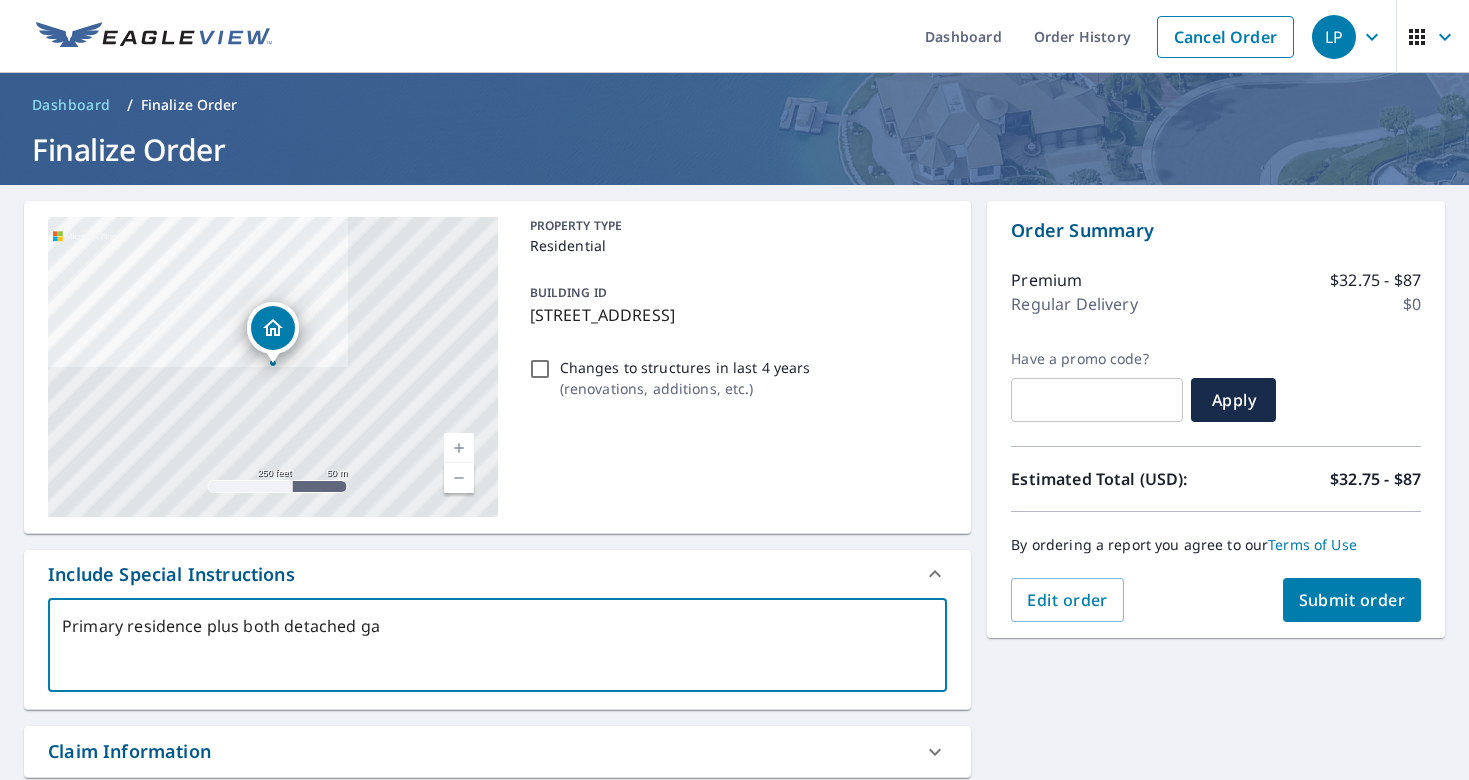 type on "Primary residence plus both detached gar" 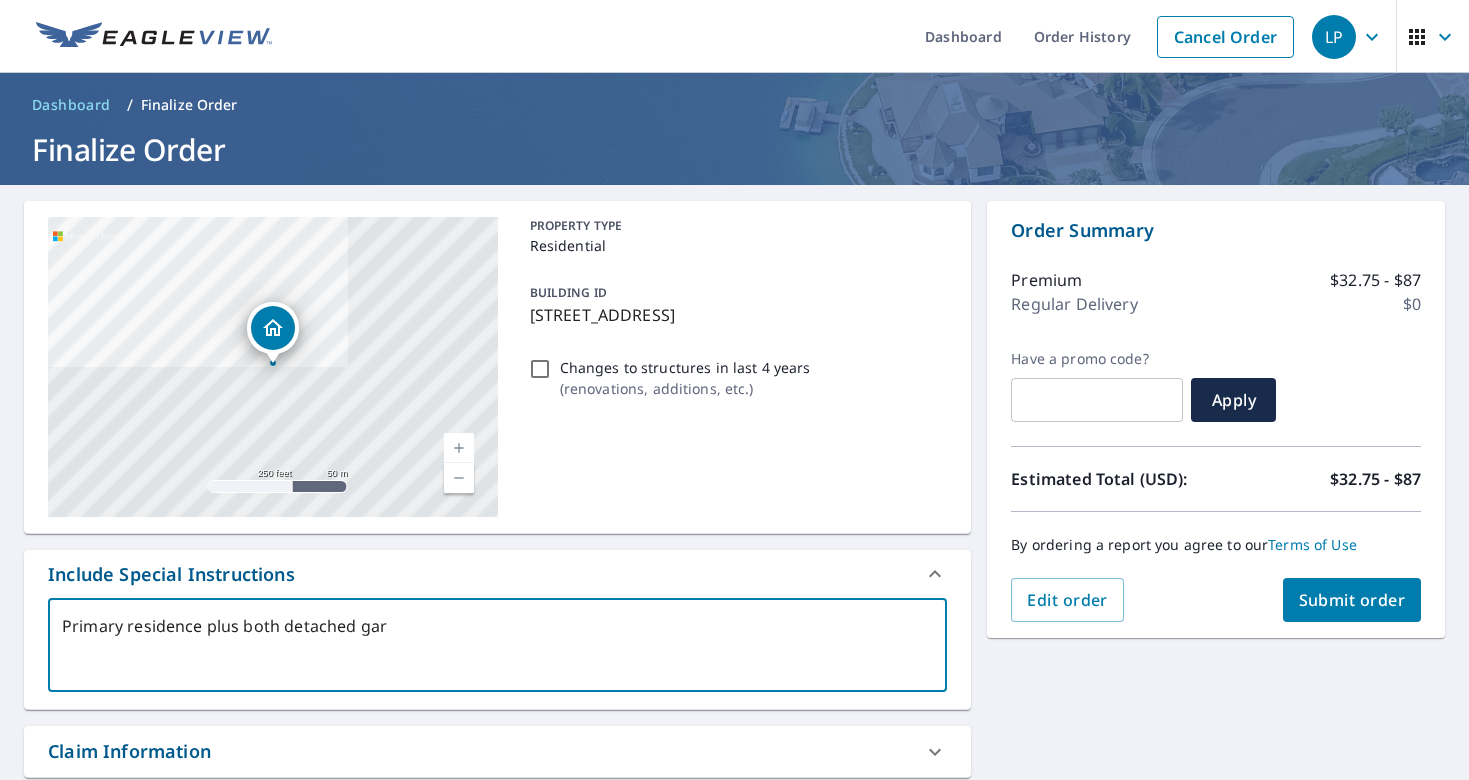 type on "Primary residence plus both detached gara" 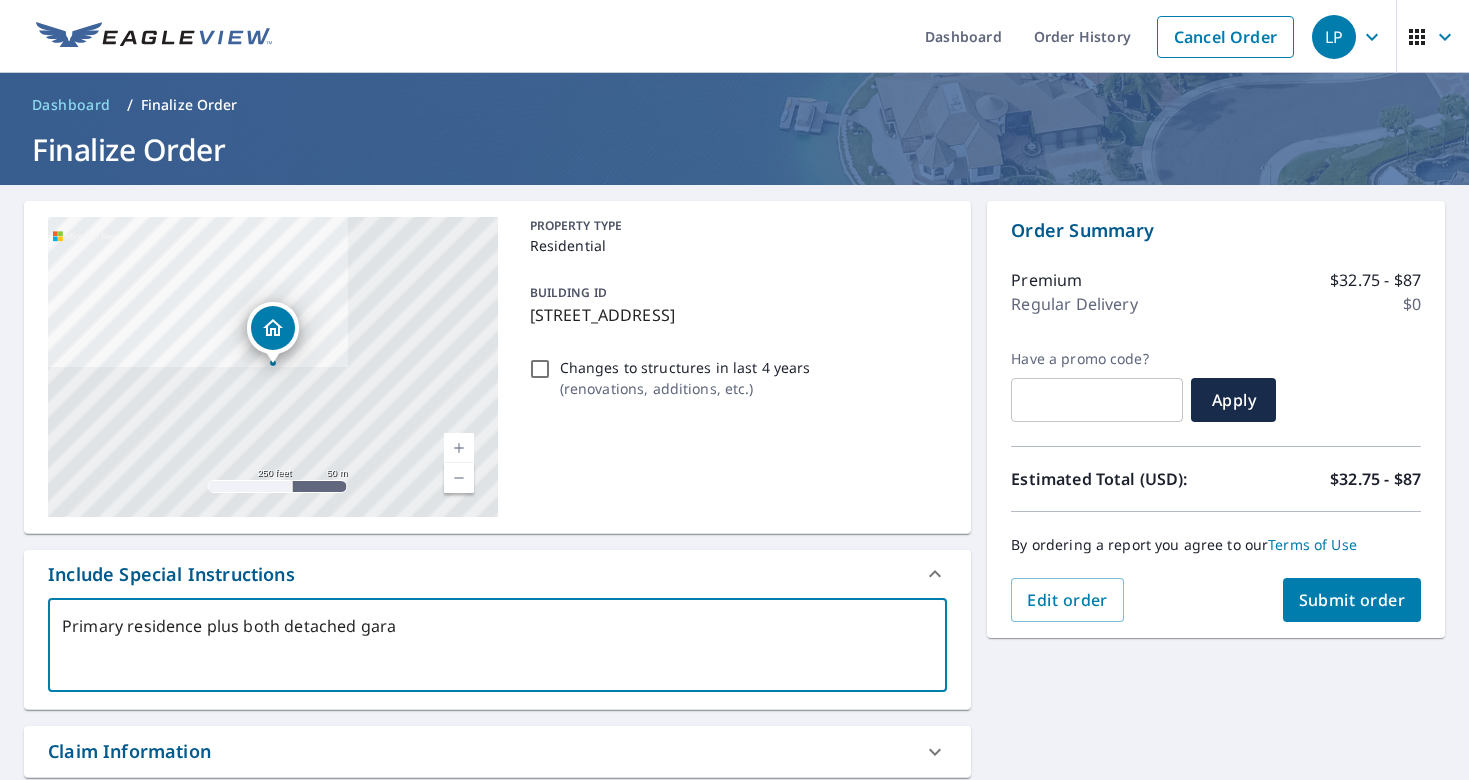 type on "Primary residence plus both detached garag" 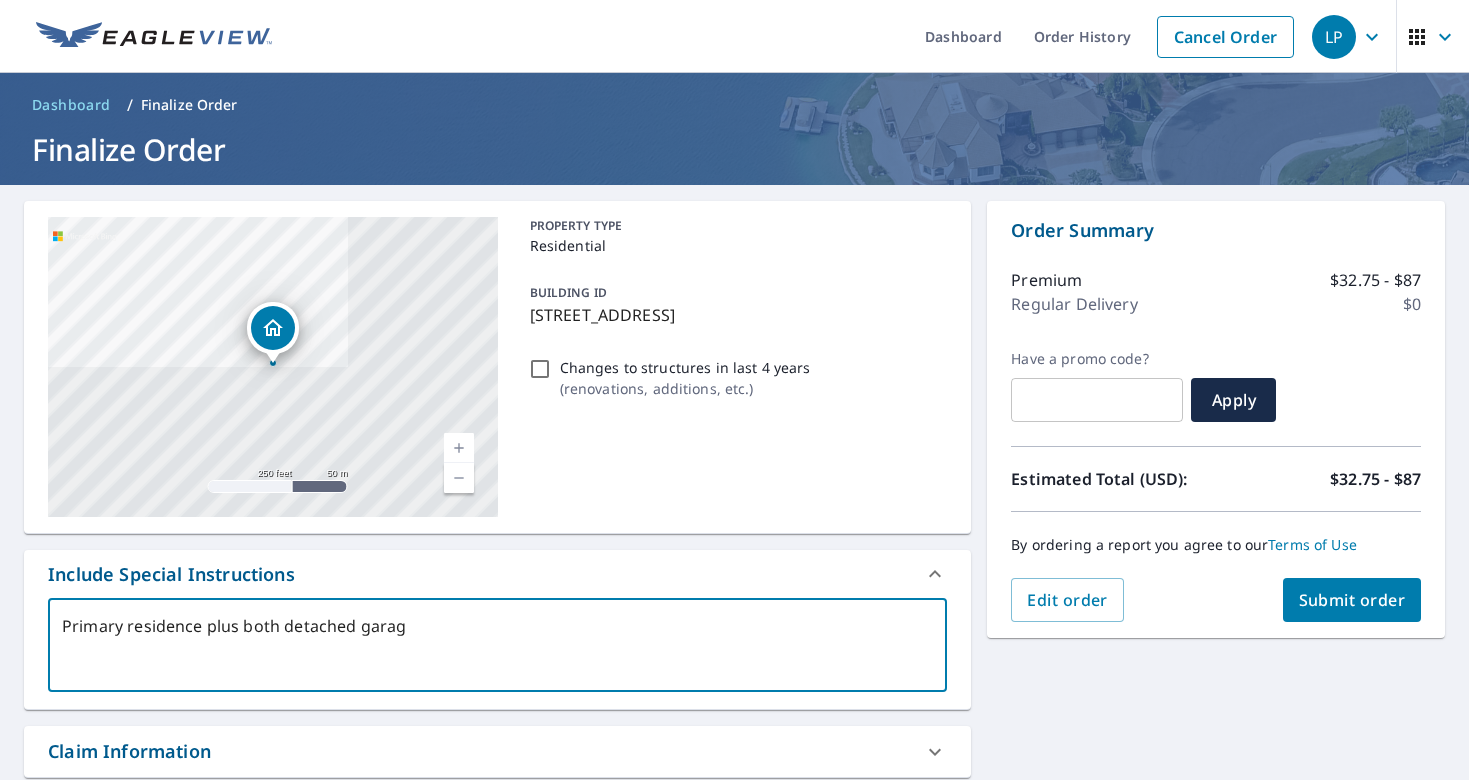 type on "Primary residence plus both detached garage" 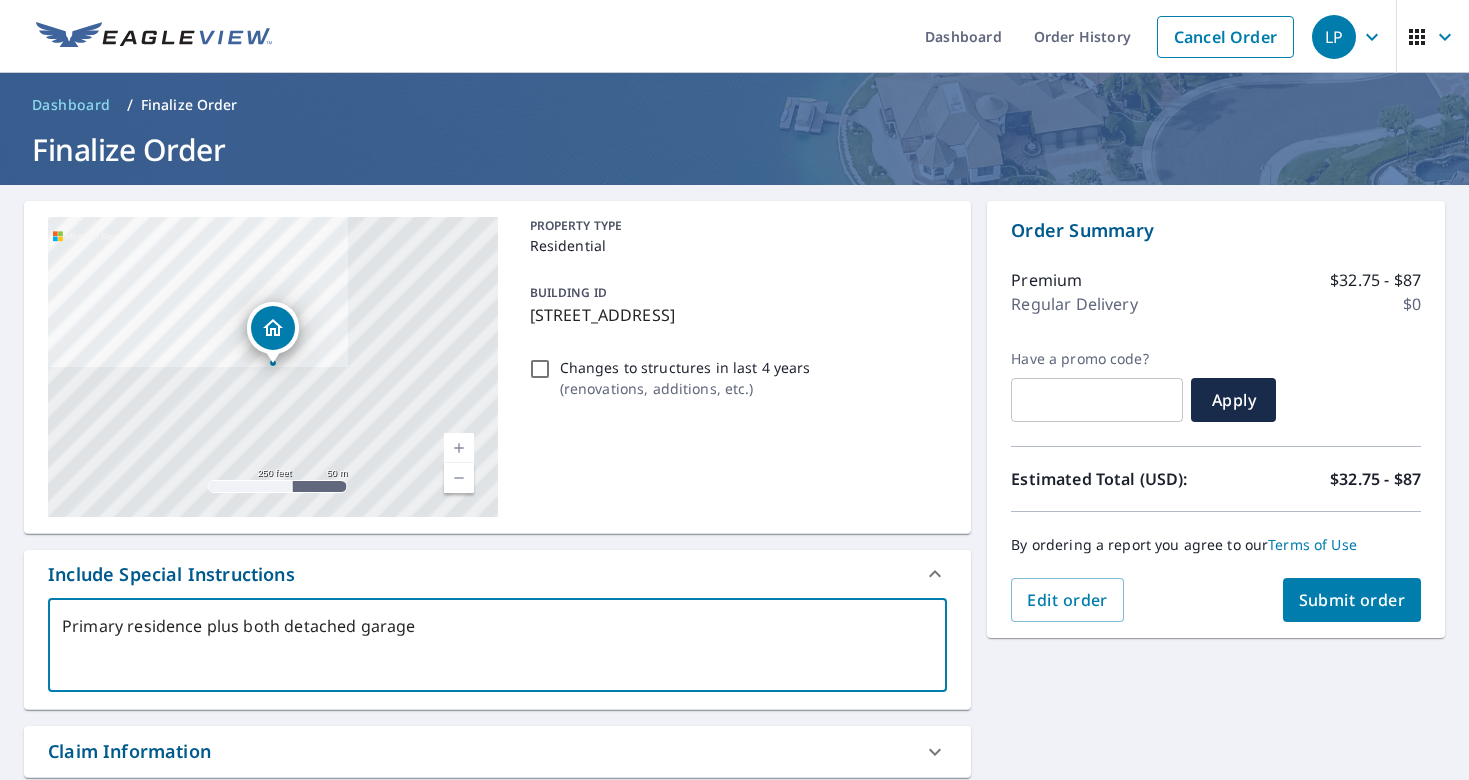 type on "Primary residence plus both detached garages" 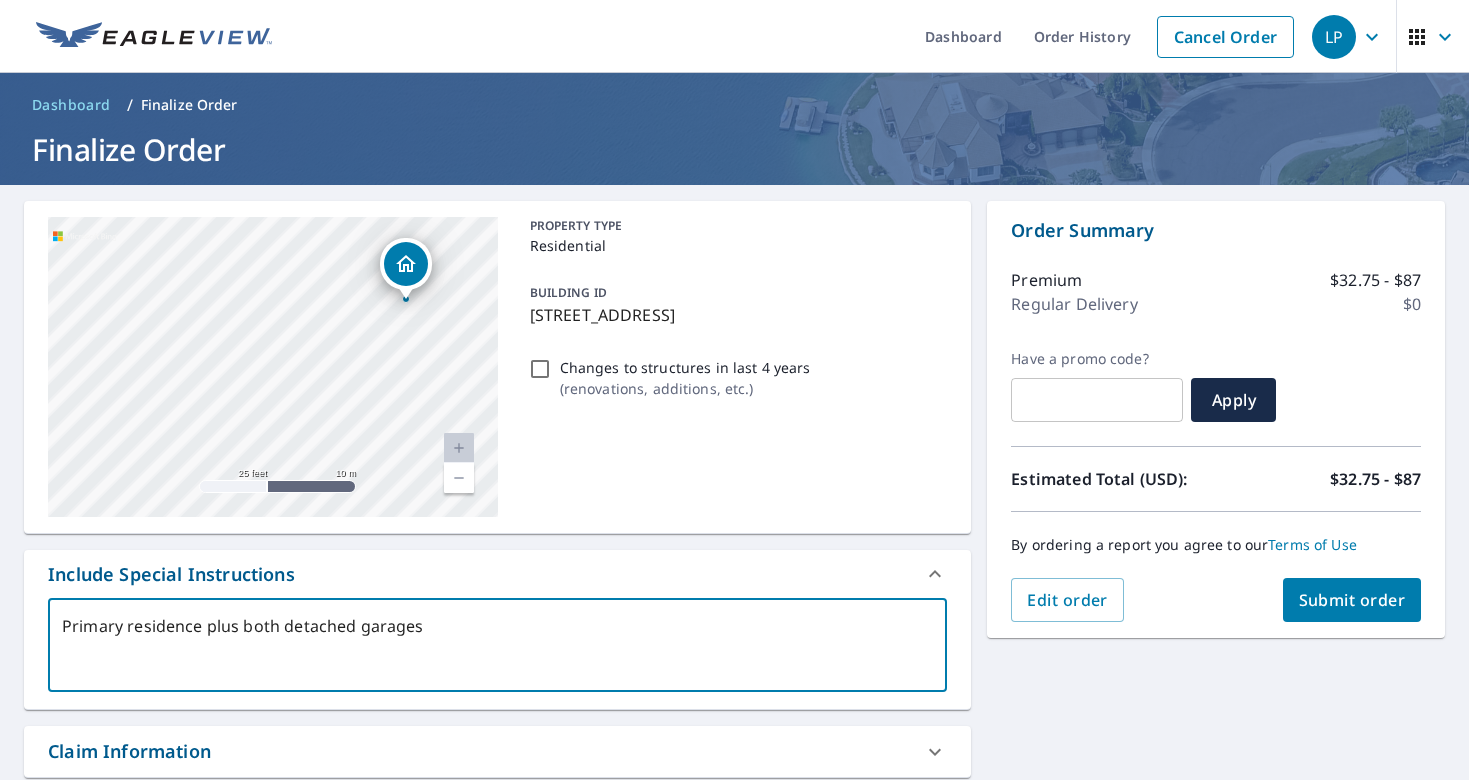 drag, startPoint x: 363, startPoint y: 390, endPoint x: 366, endPoint y: 329, distance: 61.073727 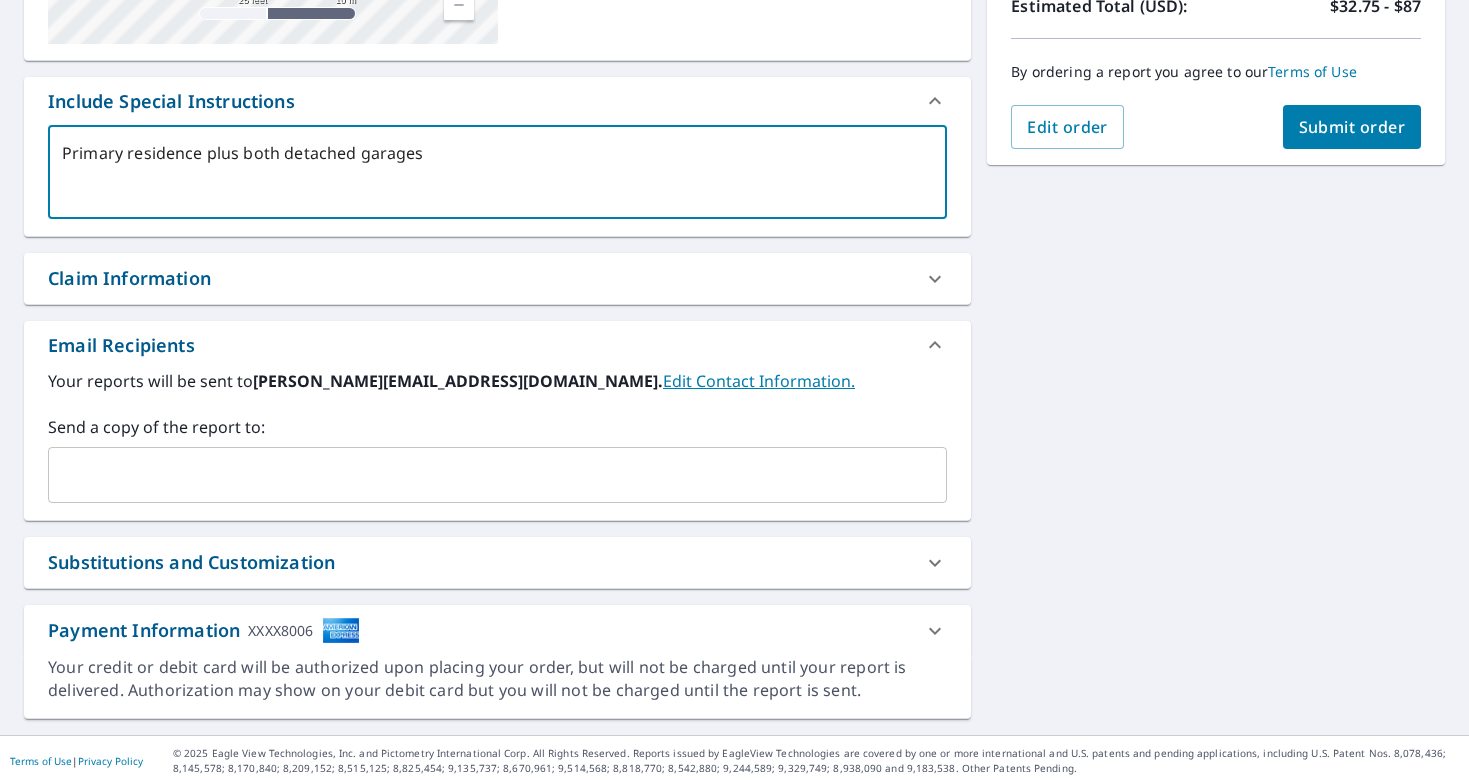 scroll, scrollTop: 479, scrollLeft: 0, axis: vertical 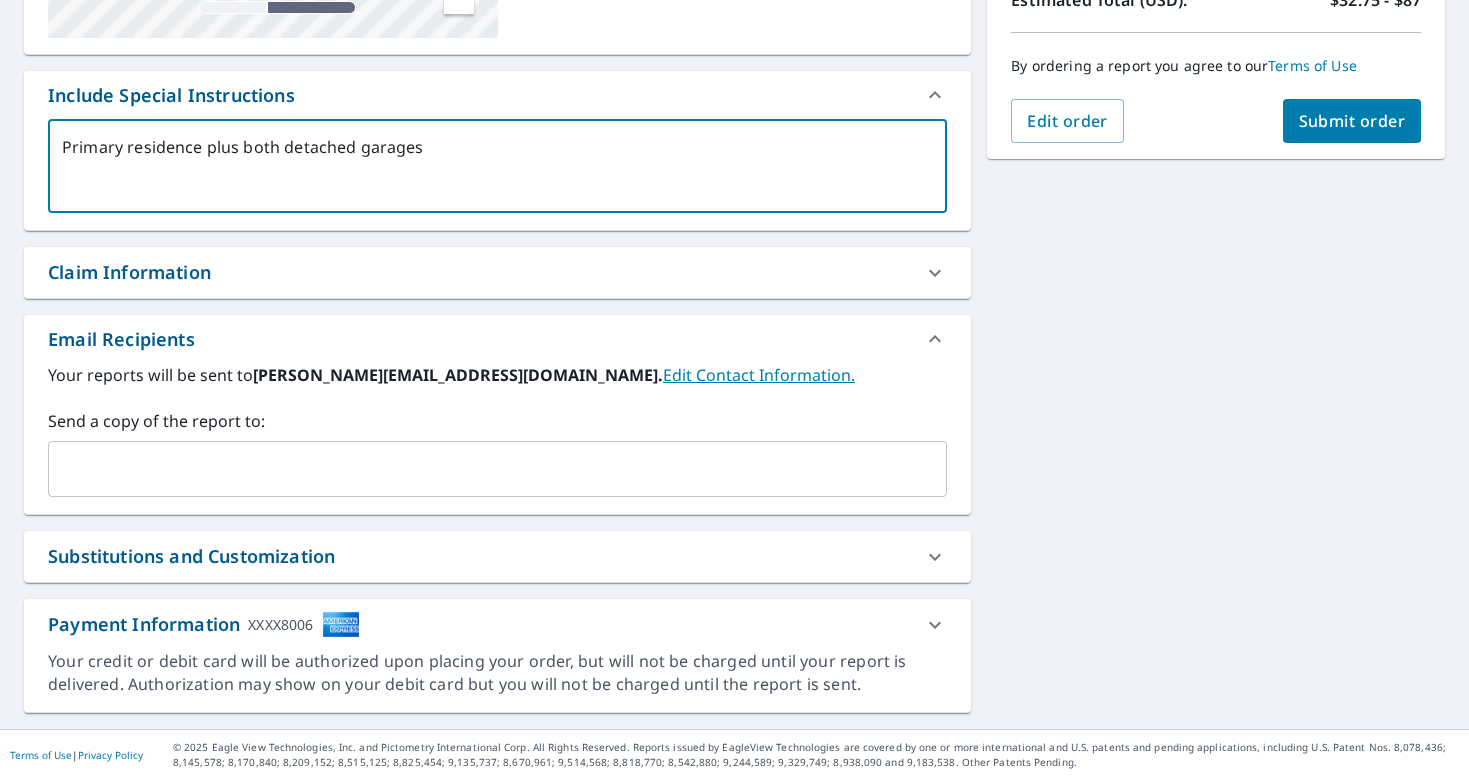 type on "Primary residence plus both detached garages" 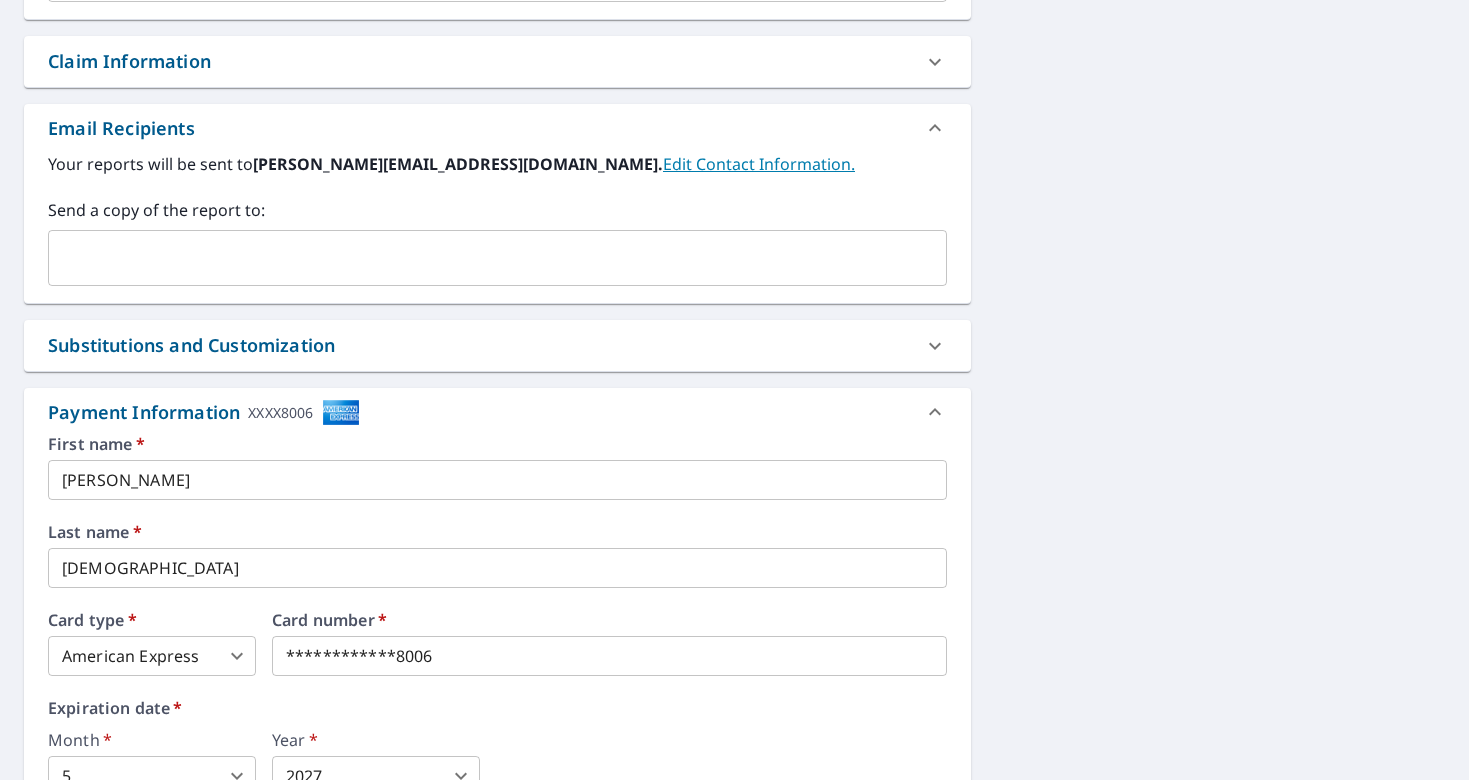 scroll, scrollTop: 743, scrollLeft: 0, axis: vertical 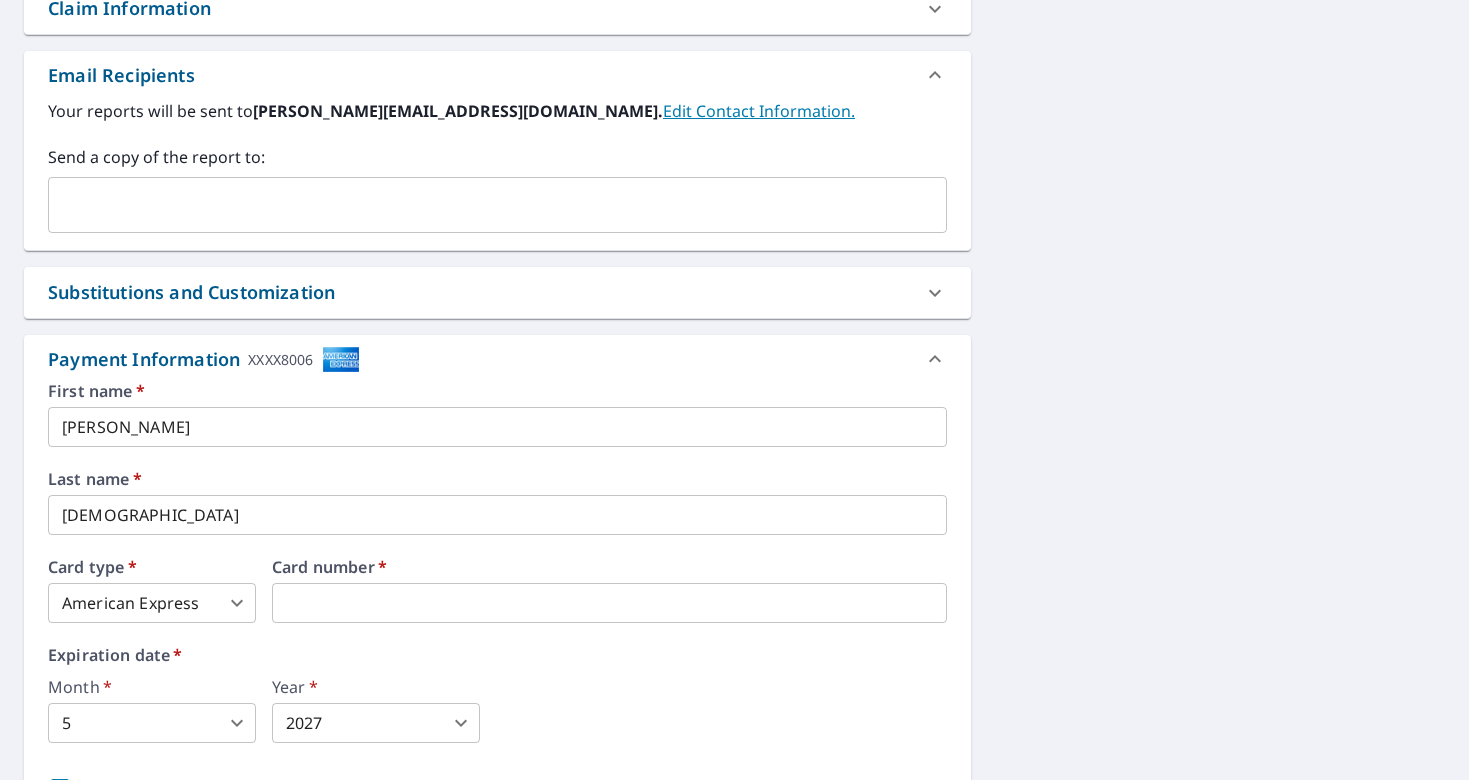 drag, startPoint x: 533, startPoint y: 616, endPoint x: 22, endPoint y: 618, distance: 511.0039 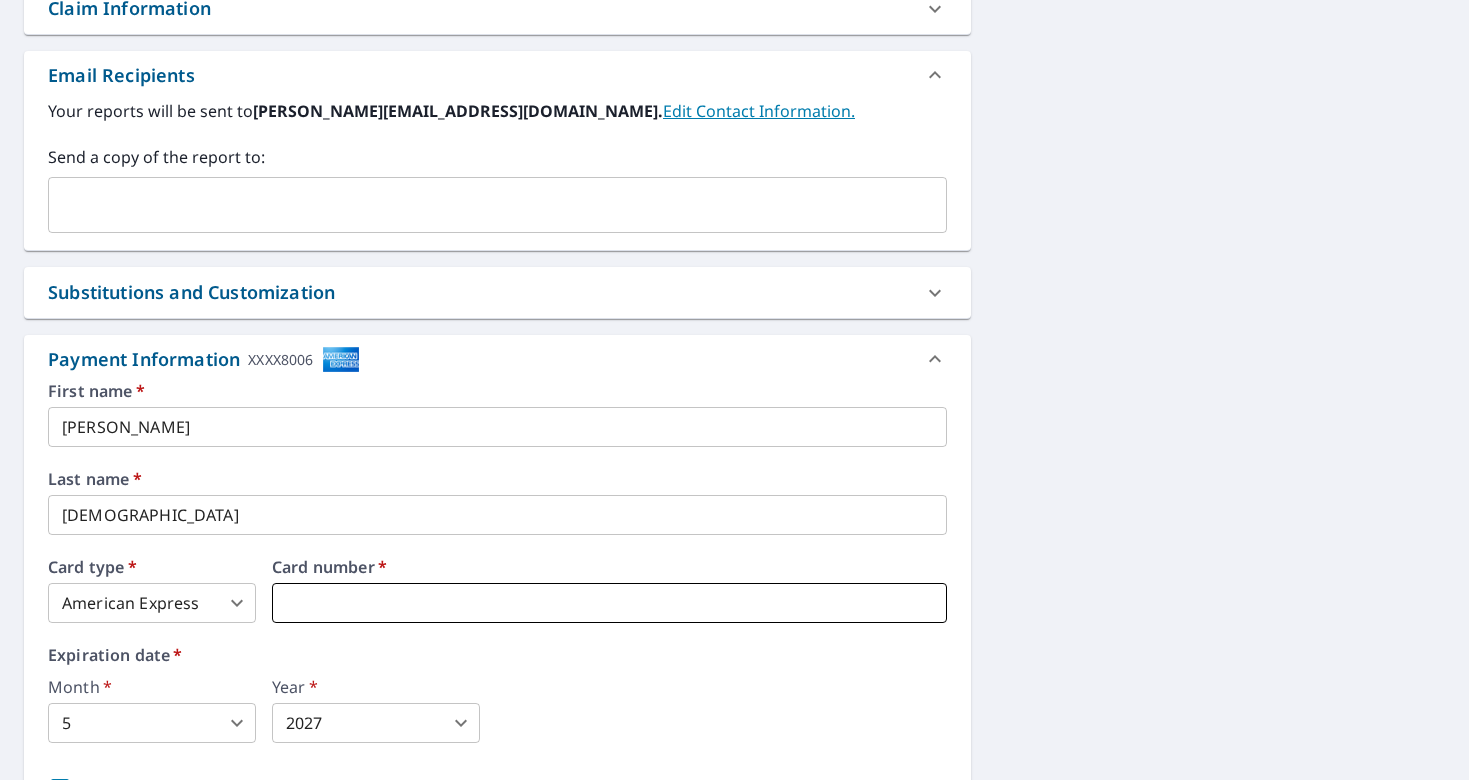 click at bounding box center (609, 603) 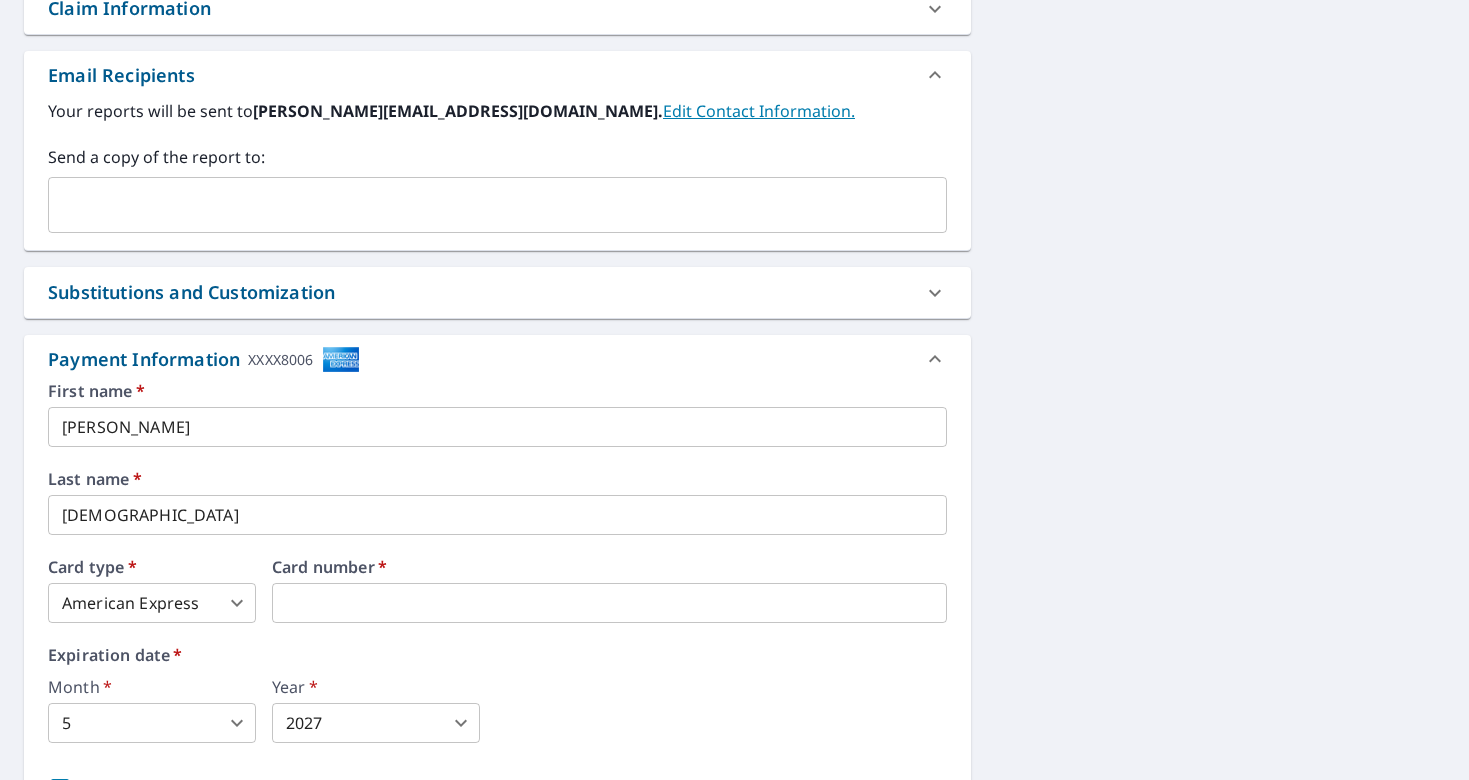 click on "LP LP
Dashboard Order History Cancel Order LP Dashboard / Finalize Order Finalize Order [STREET_ADDRESS] Aerial Road A standard road map Aerial A detailed look from above Labels Labels 25 feet 10 m © 2025 TomTom, © Vexcel Imaging, © 2025 Microsoft Corporation,  © OpenStreetMap Terms PROPERTY TYPE Residential BUILDING ID [STREET_ADDRESS] Changes to structures in last 4 years ( renovations, additions, etc. ) Include Special Instructions Primary residence plus both detached garages x ​ Claim Information Claim number ​ Claim information ​ PO number ​ Date of loss ​ Cat ID ​ Email Recipients Your reports will be sent to  [PERSON_NAME][EMAIL_ADDRESS][DOMAIN_NAME].  Edit Contact Information. Send a copy of the report to: ​ Substitutions and Customization Roof measurement report substitutions If a Premium Report is unavailable send me an Extended Coverage 3D Report: Yes No Ask If an Extended Coverage 3D Report is unavailable send me an Extended Coverage 2D Report: Yes No Ask Yes No" at bounding box center [734, 390] 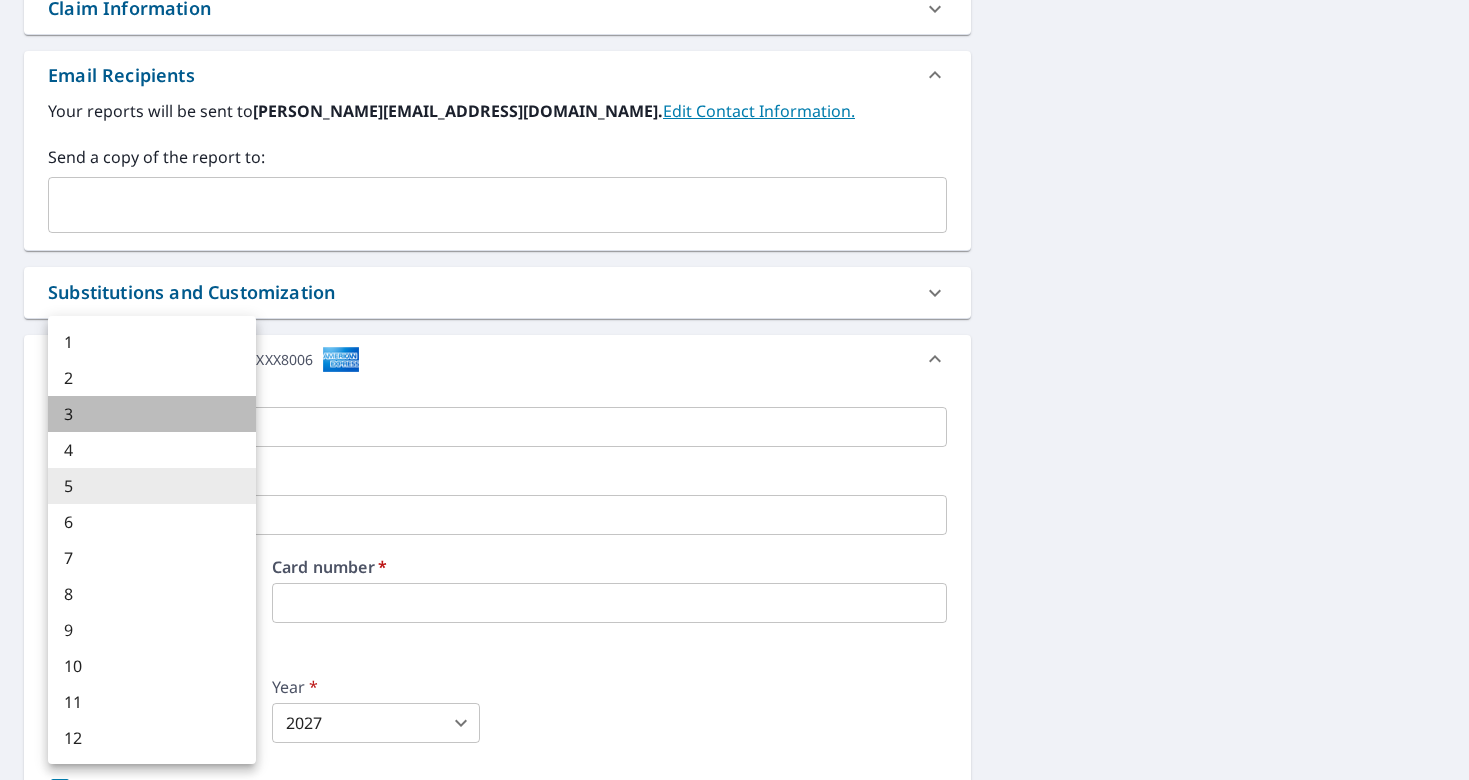 click on "3" at bounding box center (152, 414) 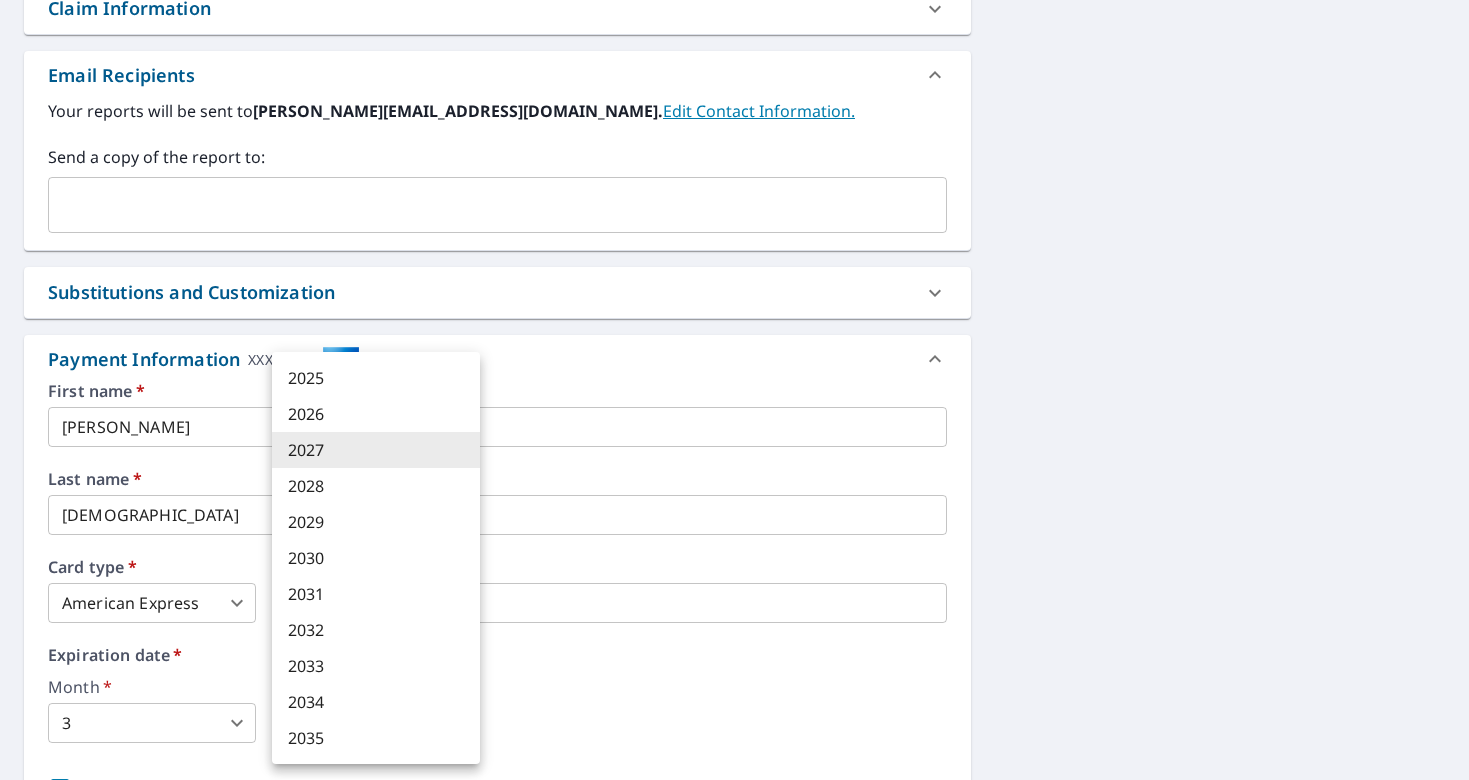 click on "LP LP
Dashboard Order History Cancel Order LP Dashboard / Finalize Order Finalize Order [STREET_ADDRESS] Aerial Road A standard road map Aerial A detailed look from above Labels Labels 25 feet 10 m © 2025 TomTom, © Vexcel Imaging, © 2025 Microsoft Corporation,  © OpenStreetMap Terms PROPERTY TYPE Residential BUILDING ID [STREET_ADDRESS] Changes to structures in last 4 years ( renovations, additions, etc. ) Include Special Instructions Primary residence plus both detached garages x ​ Claim Information Claim number ​ Claim information ​ PO number ​ Date of loss ​ Cat ID ​ Email Recipients Your reports will be sent to  [PERSON_NAME][EMAIL_ADDRESS][DOMAIN_NAME].  Edit Contact Information. Send a copy of the report to: ​ Substitutions and Customization Roof measurement report substitutions If a Premium Report is unavailable send me an Extended Coverage 3D Report: Yes No Ask If an Extended Coverage 3D Report is unavailable send me an Extended Coverage 2D Report: Yes No Ask Yes No" at bounding box center (734, 390) 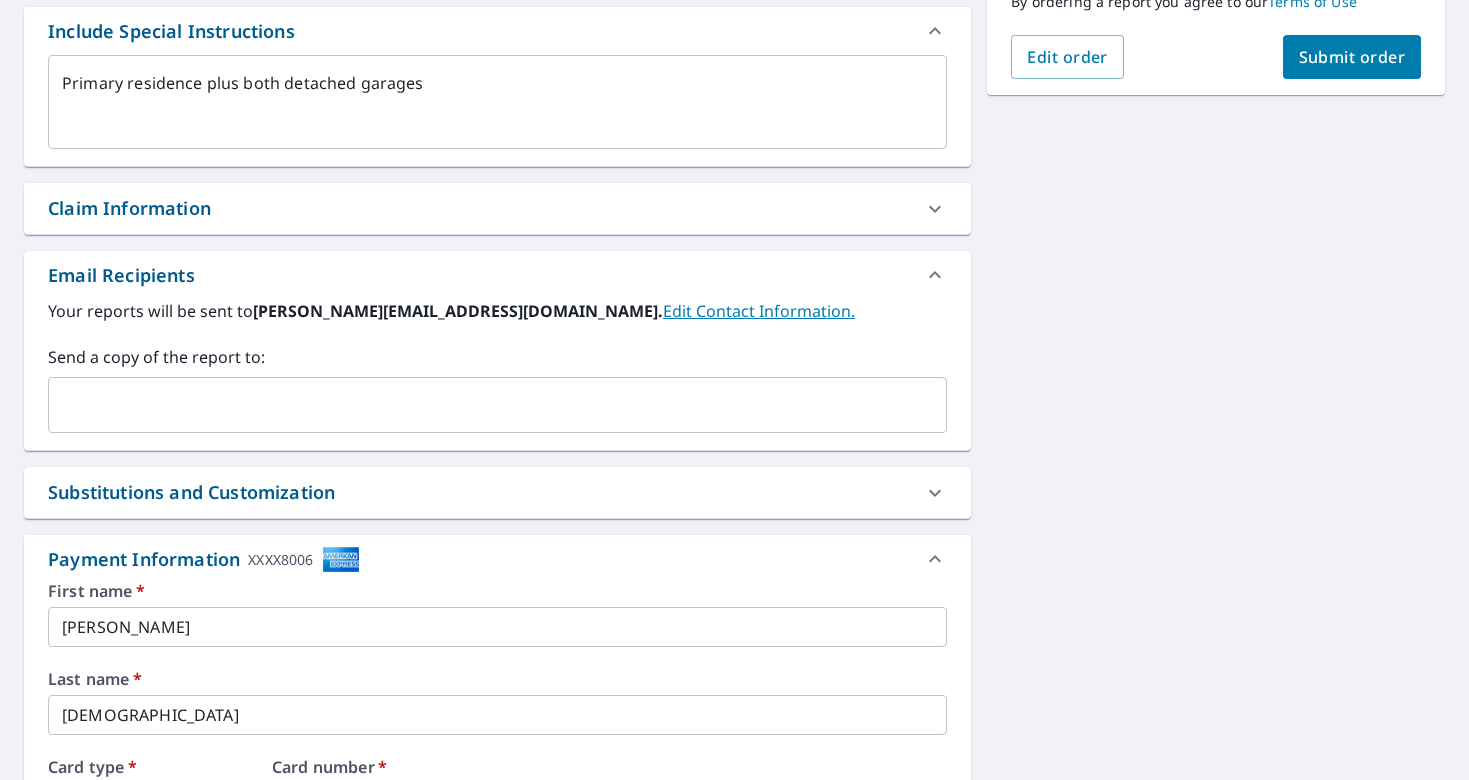 scroll, scrollTop: 523, scrollLeft: 0, axis: vertical 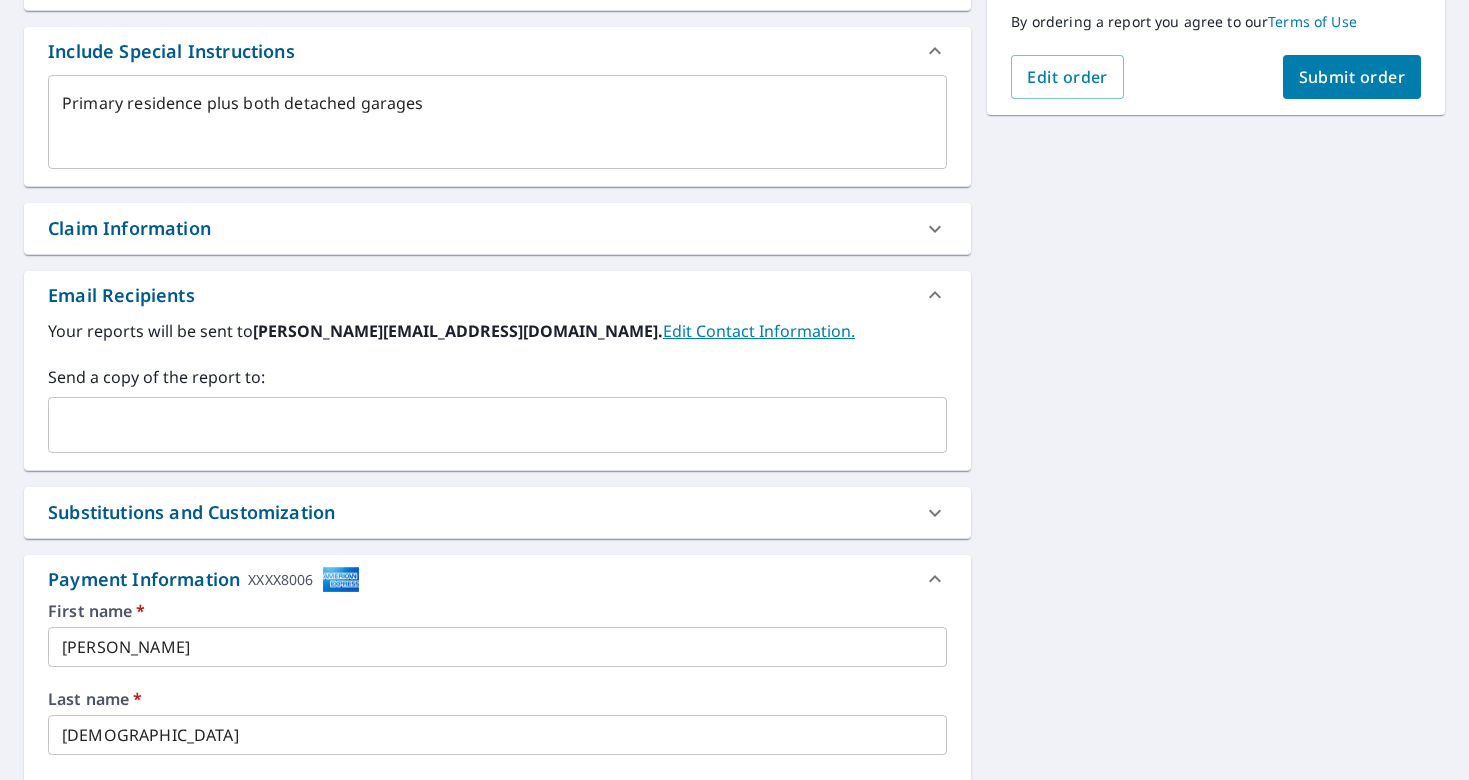 click 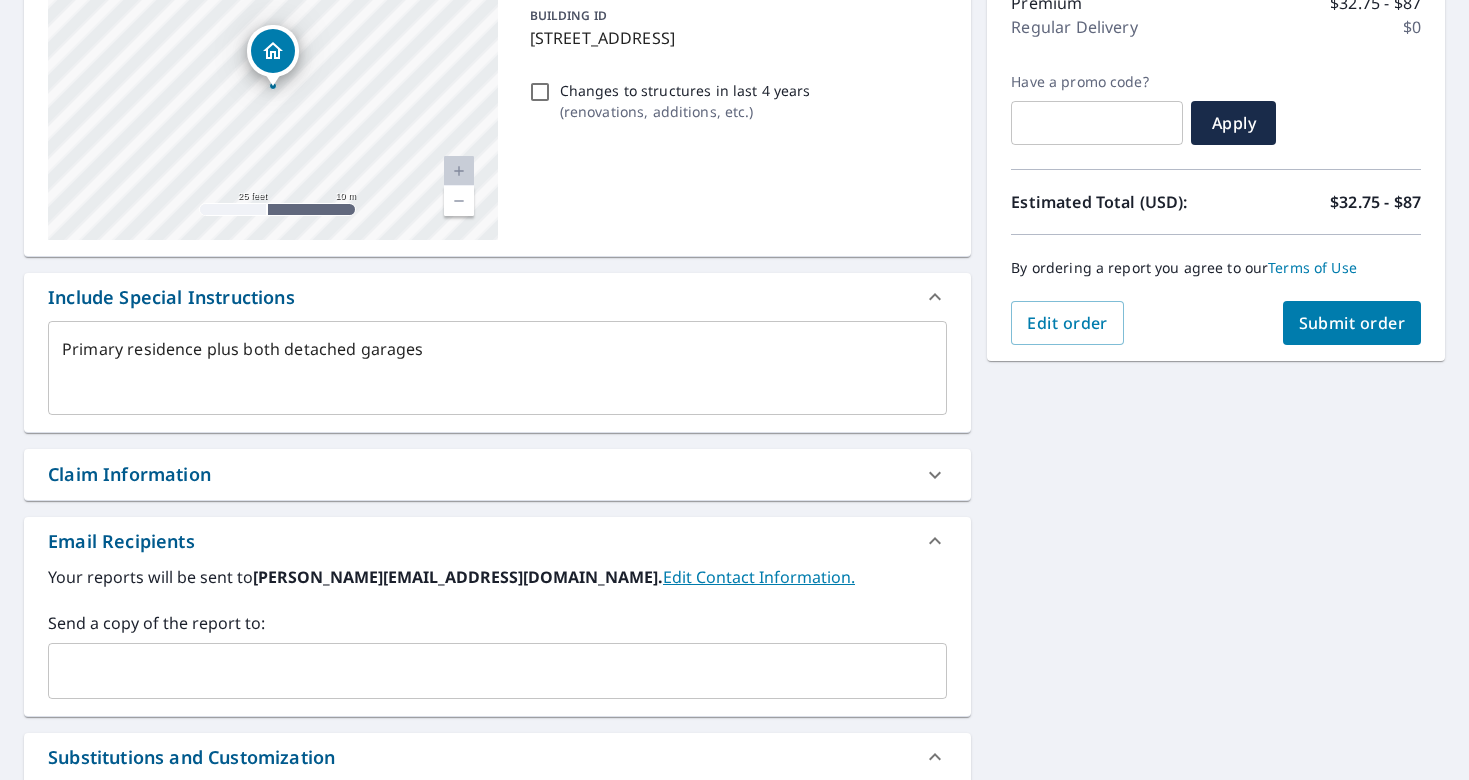 scroll, scrollTop: 259, scrollLeft: 0, axis: vertical 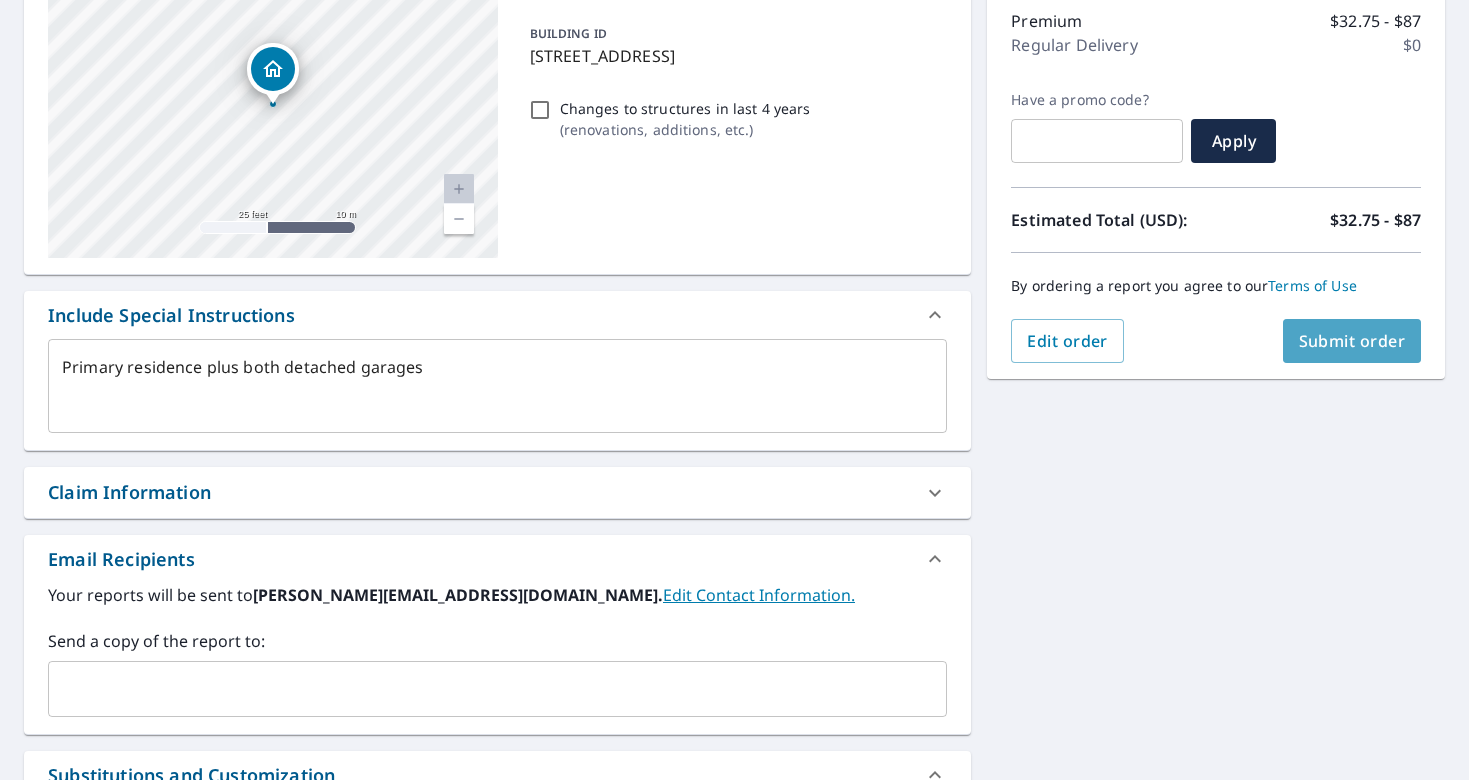 click on "Submit order" at bounding box center (1352, 341) 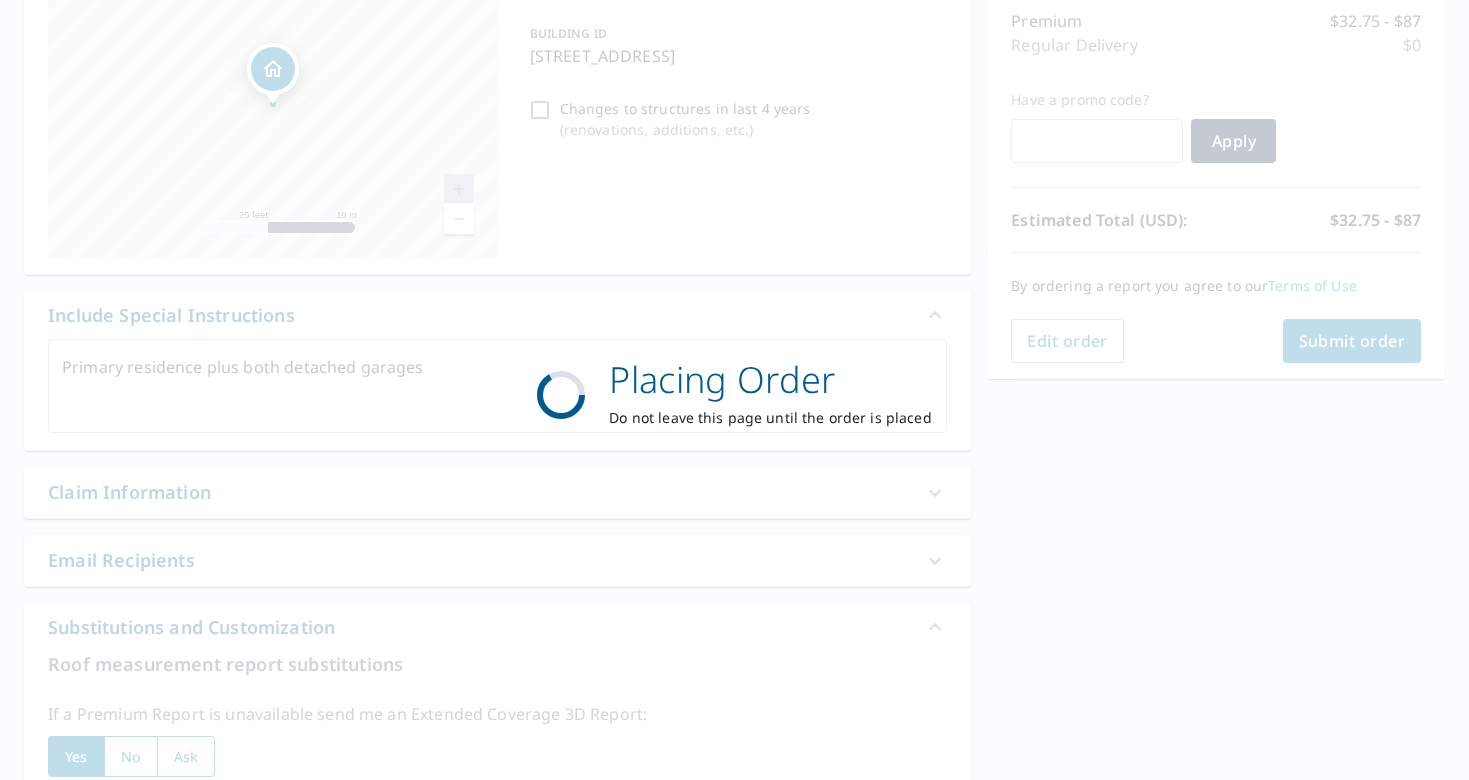 type on "x" 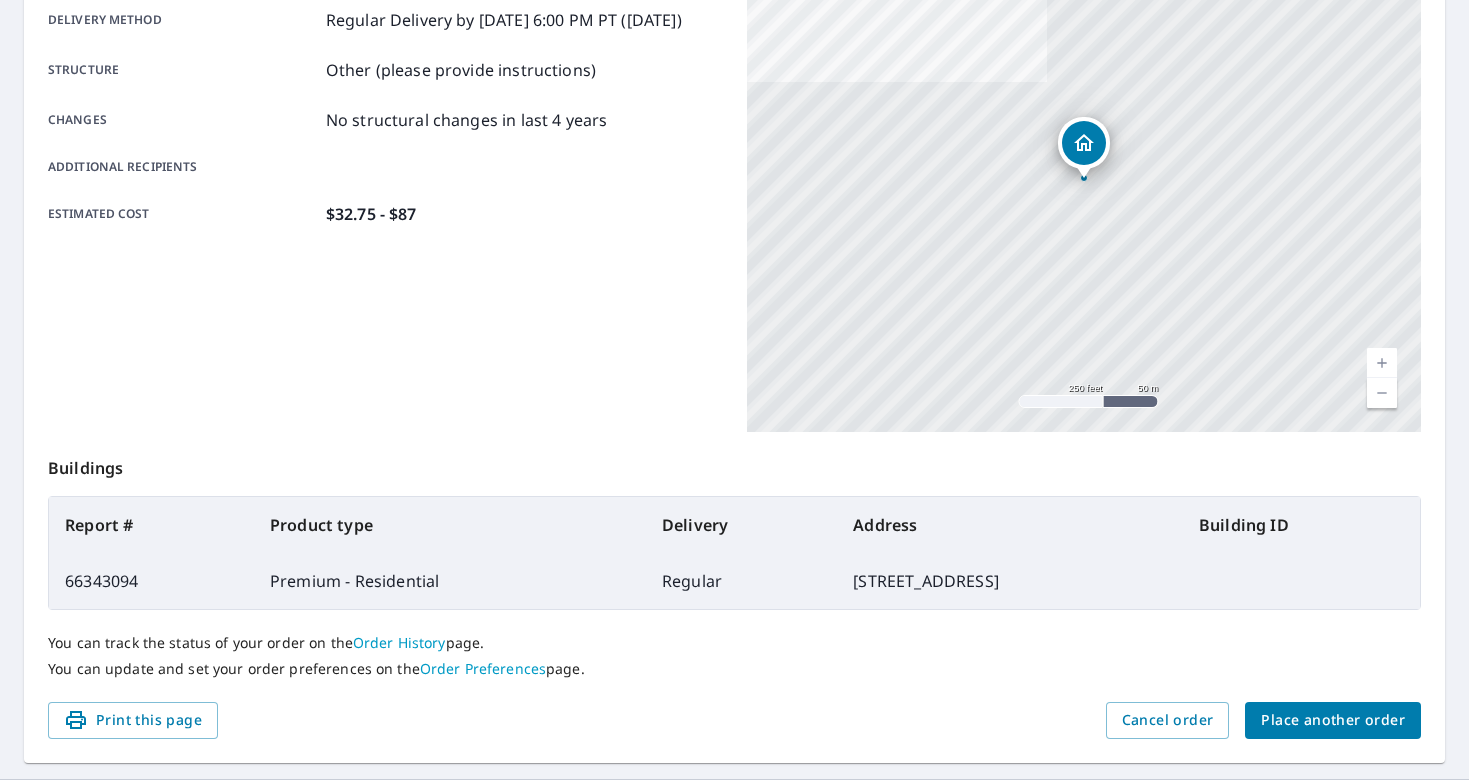 scroll, scrollTop: 391, scrollLeft: 0, axis: vertical 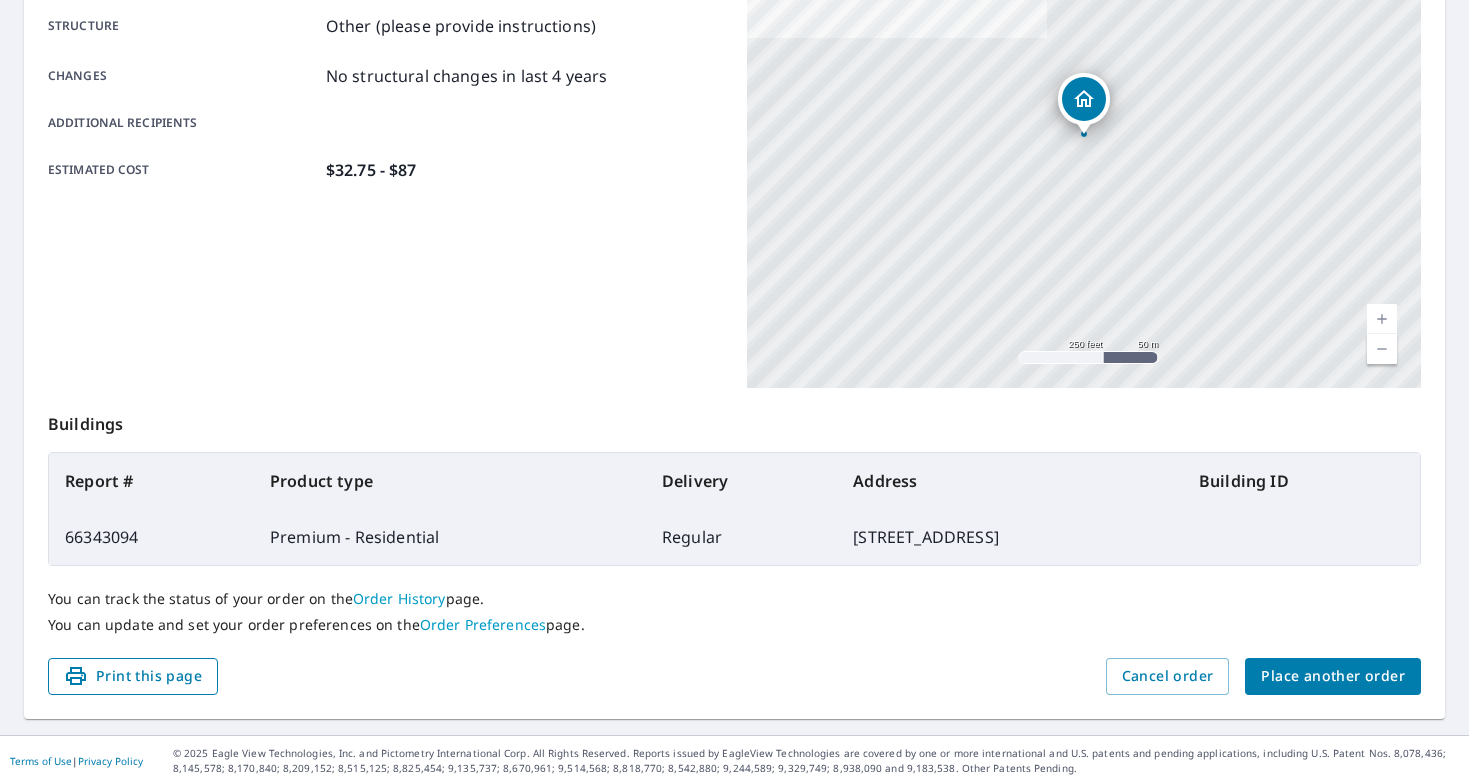click on "Print this page" at bounding box center (133, 676) 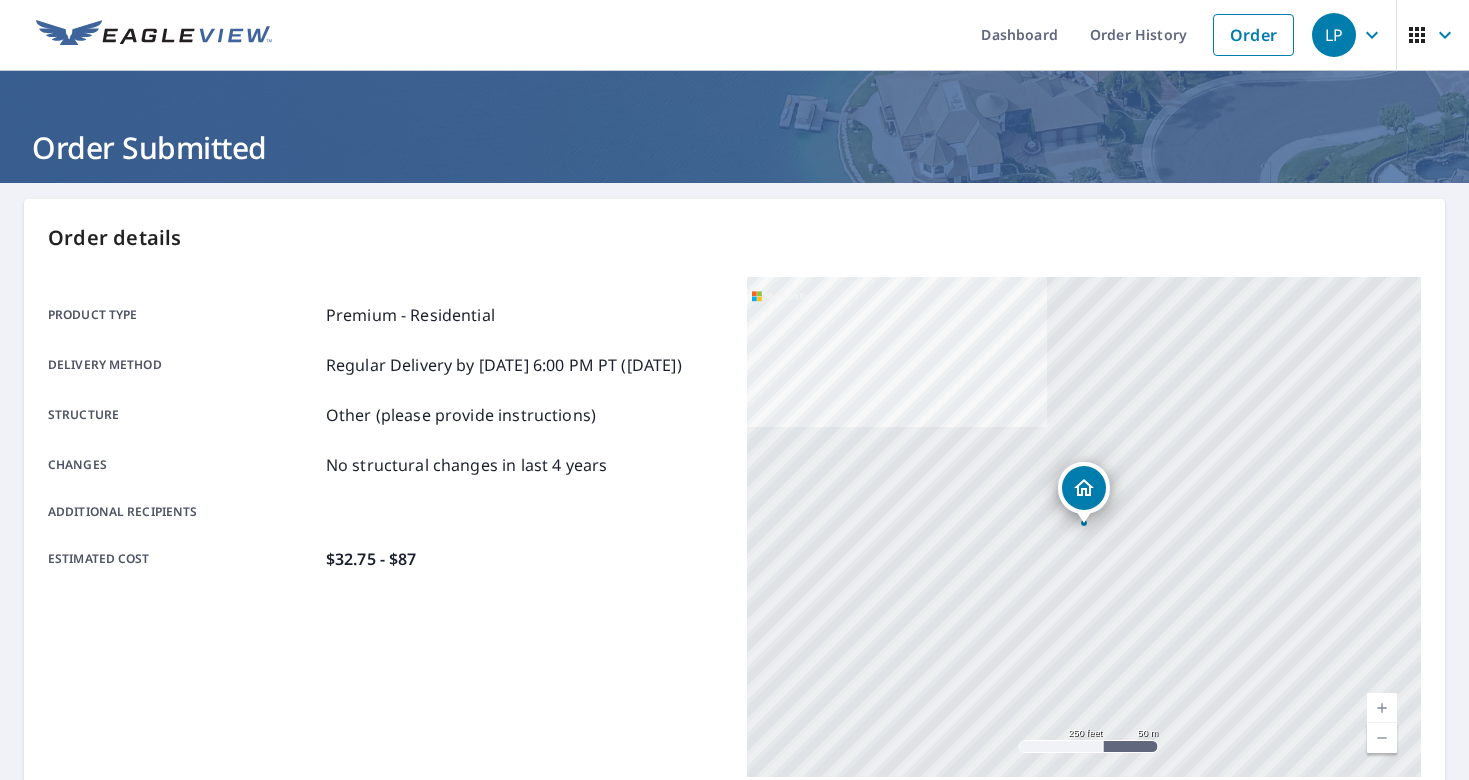 scroll, scrollTop: 0, scrollLeft: 0, axis: both 